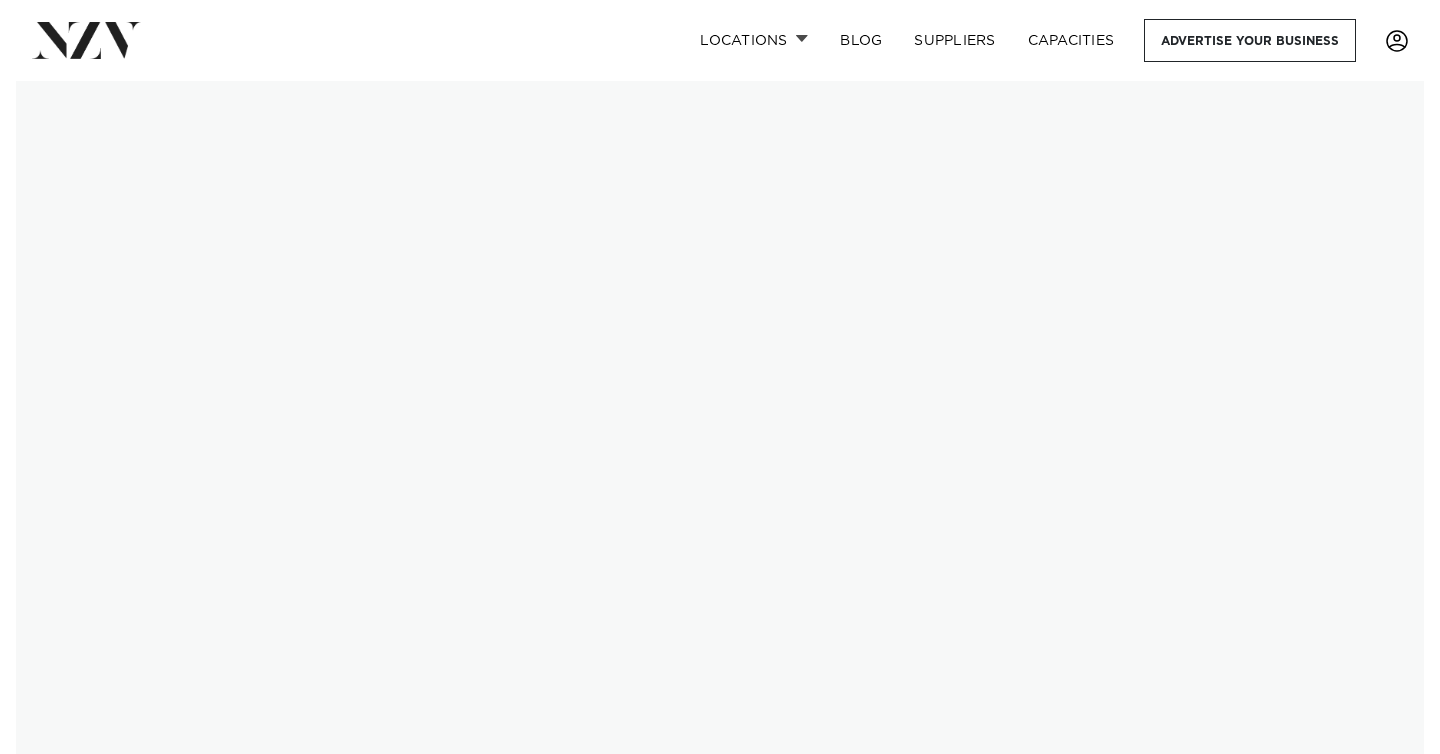 scroll, scrollTop: 0, scrollLeft: 0, axis: both 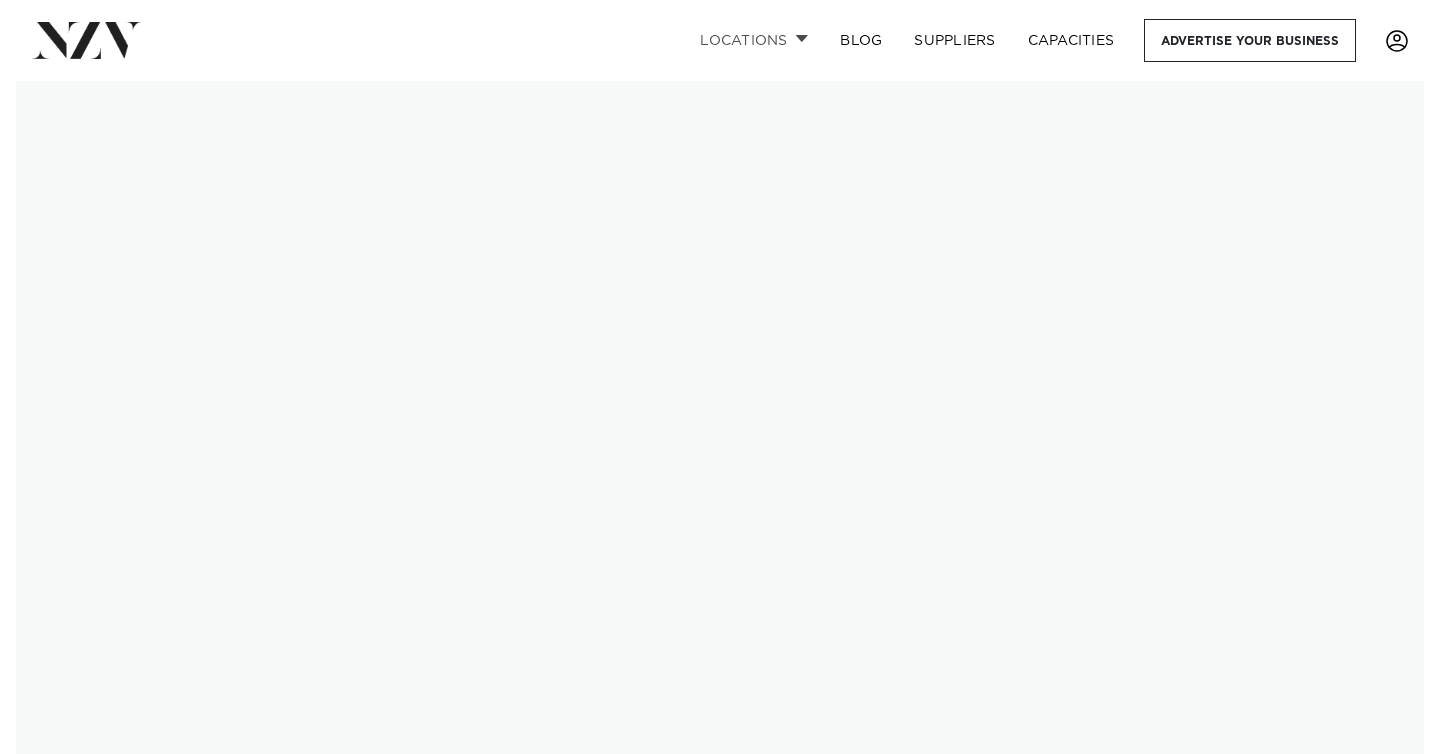 click on "Locations" at bounding box center [754, 40] 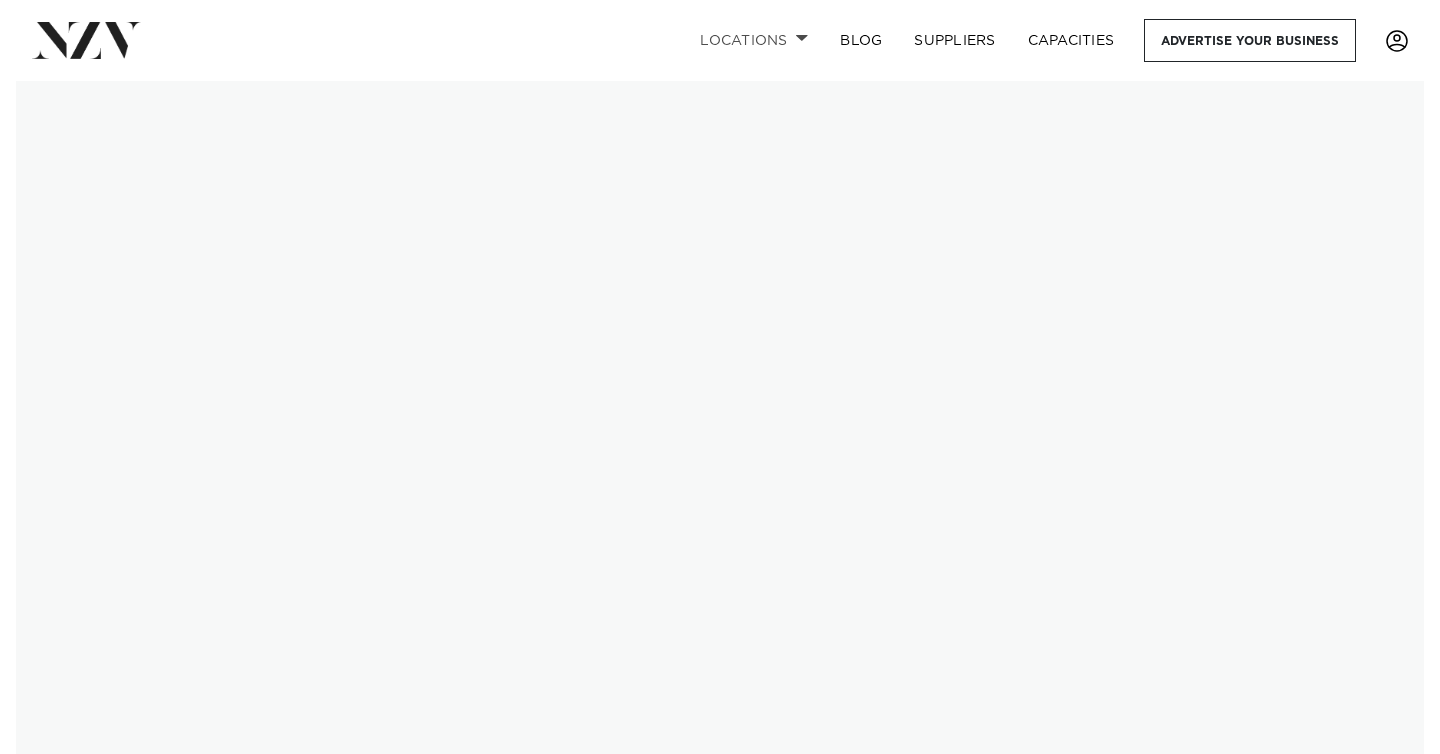 click at bounding box center (802, 38) 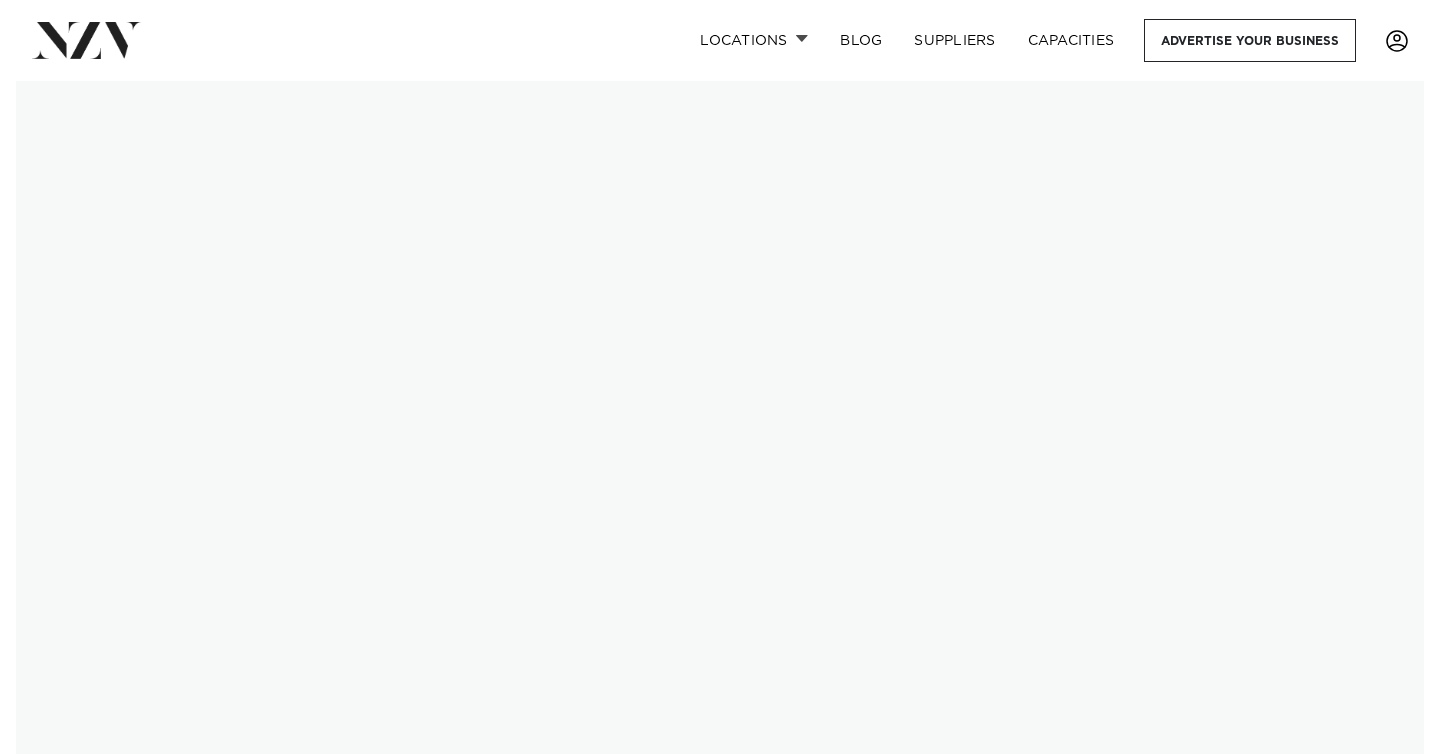 scroll, scrollTop: 0, scrollLeft: 0, axis: both 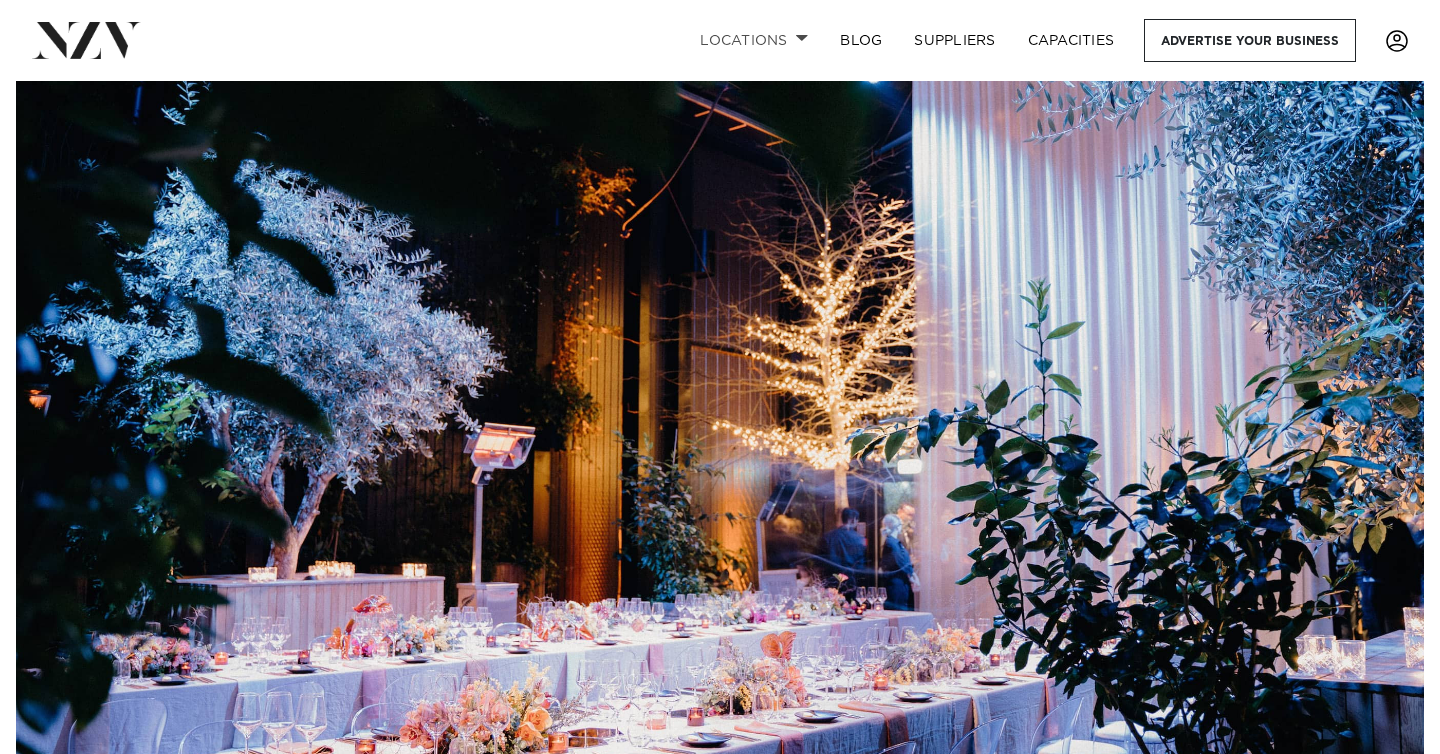 click at bounding box center [802, 38] 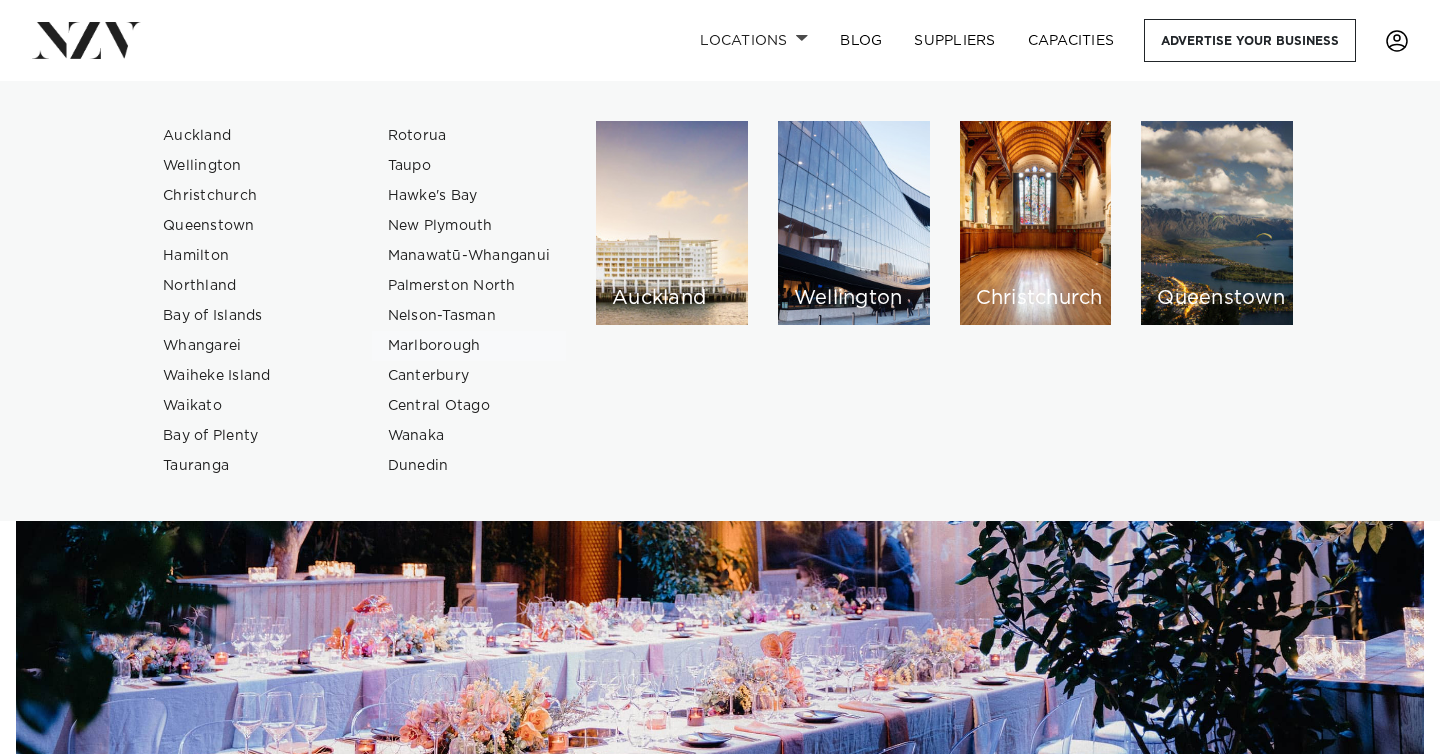 click on "Marlborough" at bounding box center (469, 346) 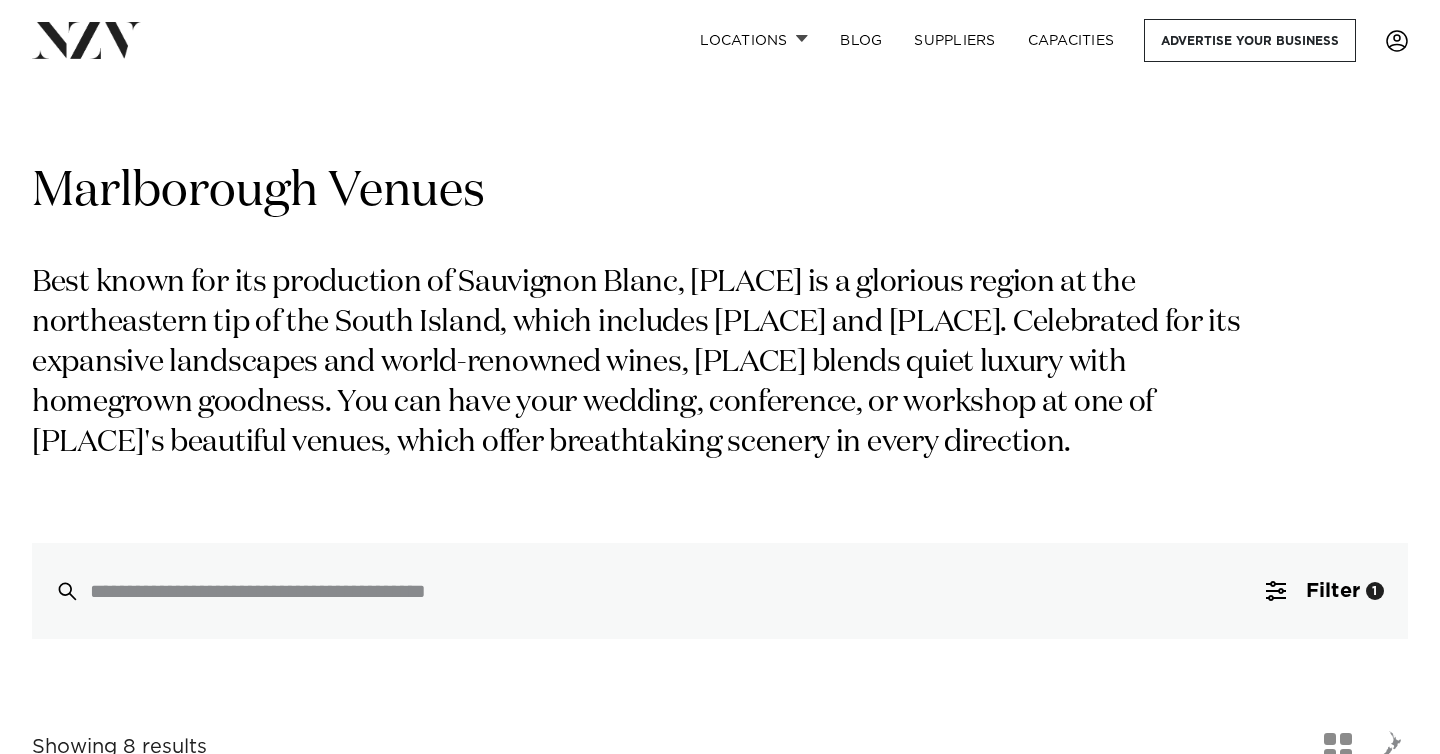 scroll, scrollTop: 0, scrollLeft: 0, axis: both 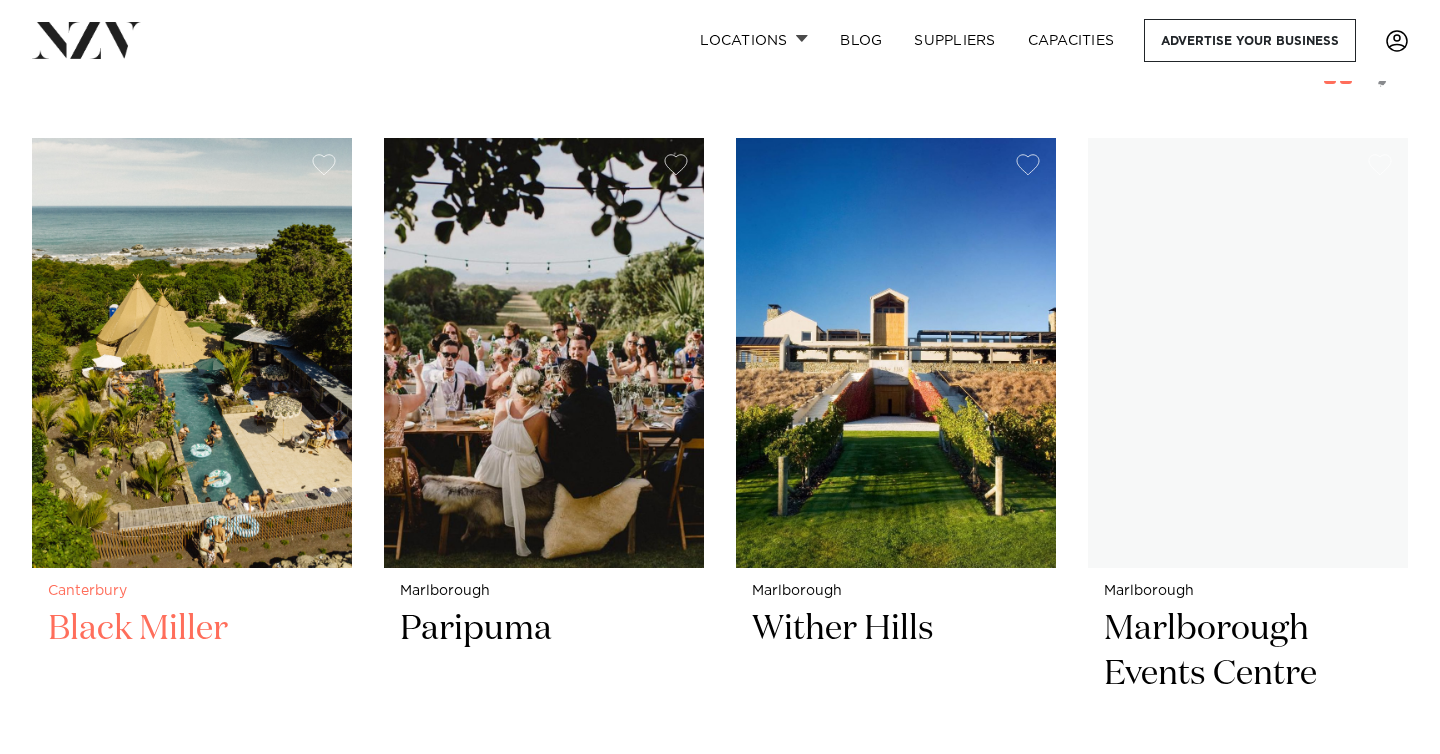click at bounding box center (192, 352) 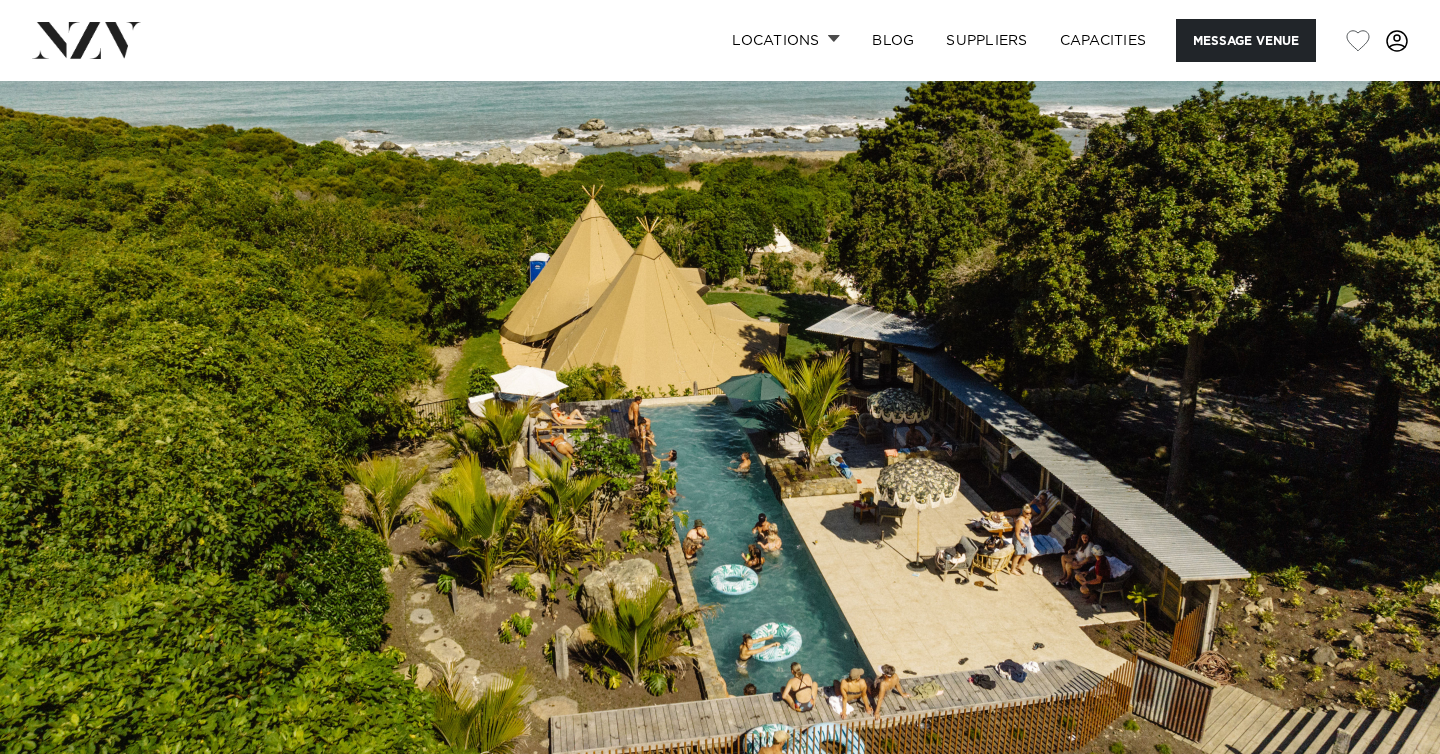 scroll, scrollTop: 0, scrollLeft: 0, axis: both 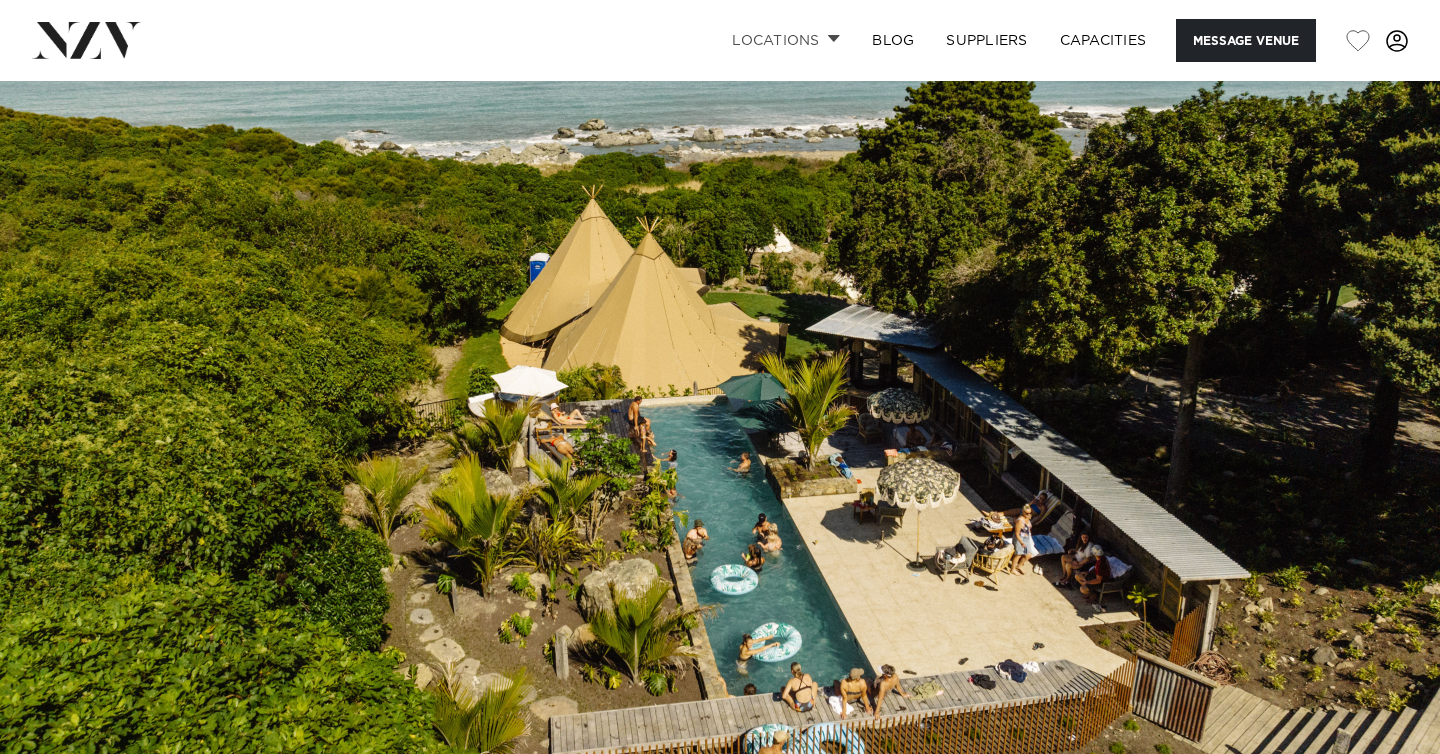 click on "Locations" at bounding box center [786, 40] 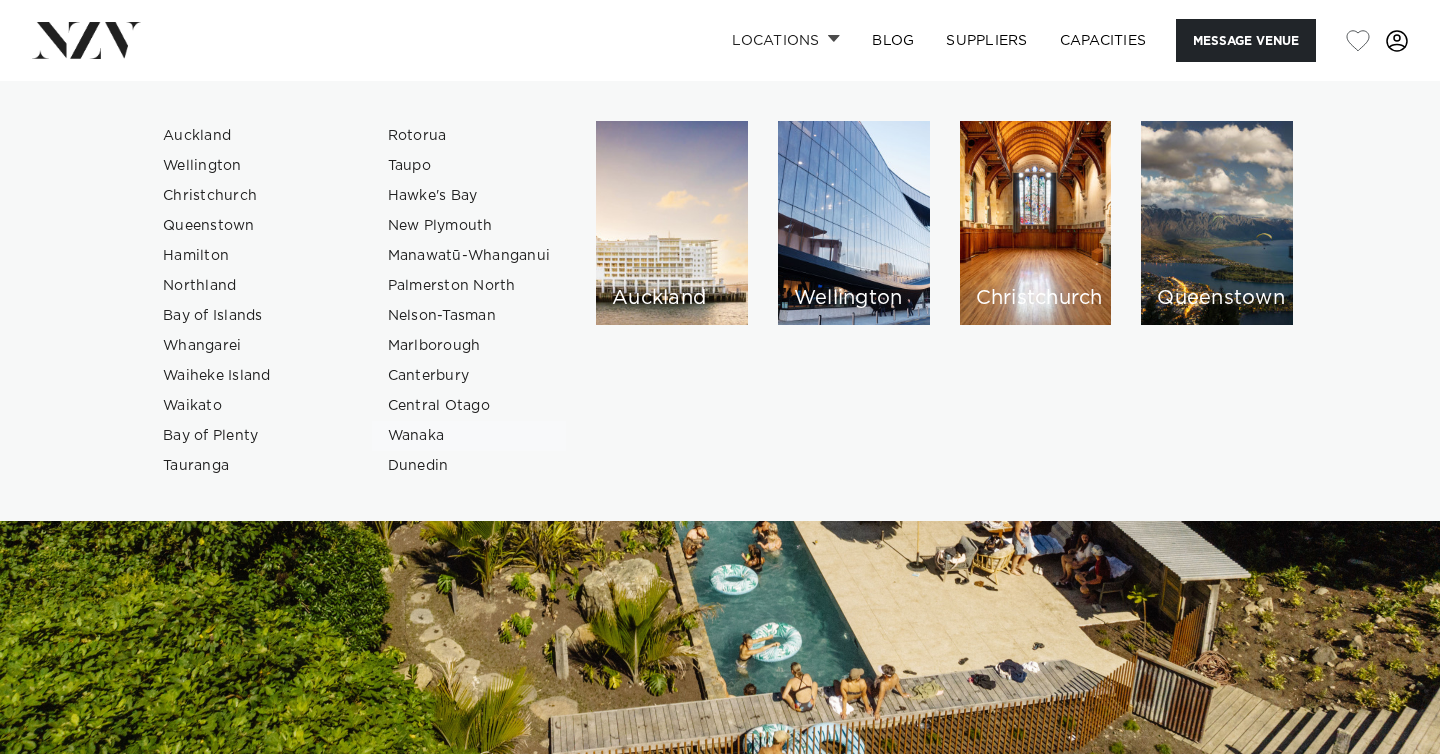 click on "Wanaka" at bounding box center [469, 436] 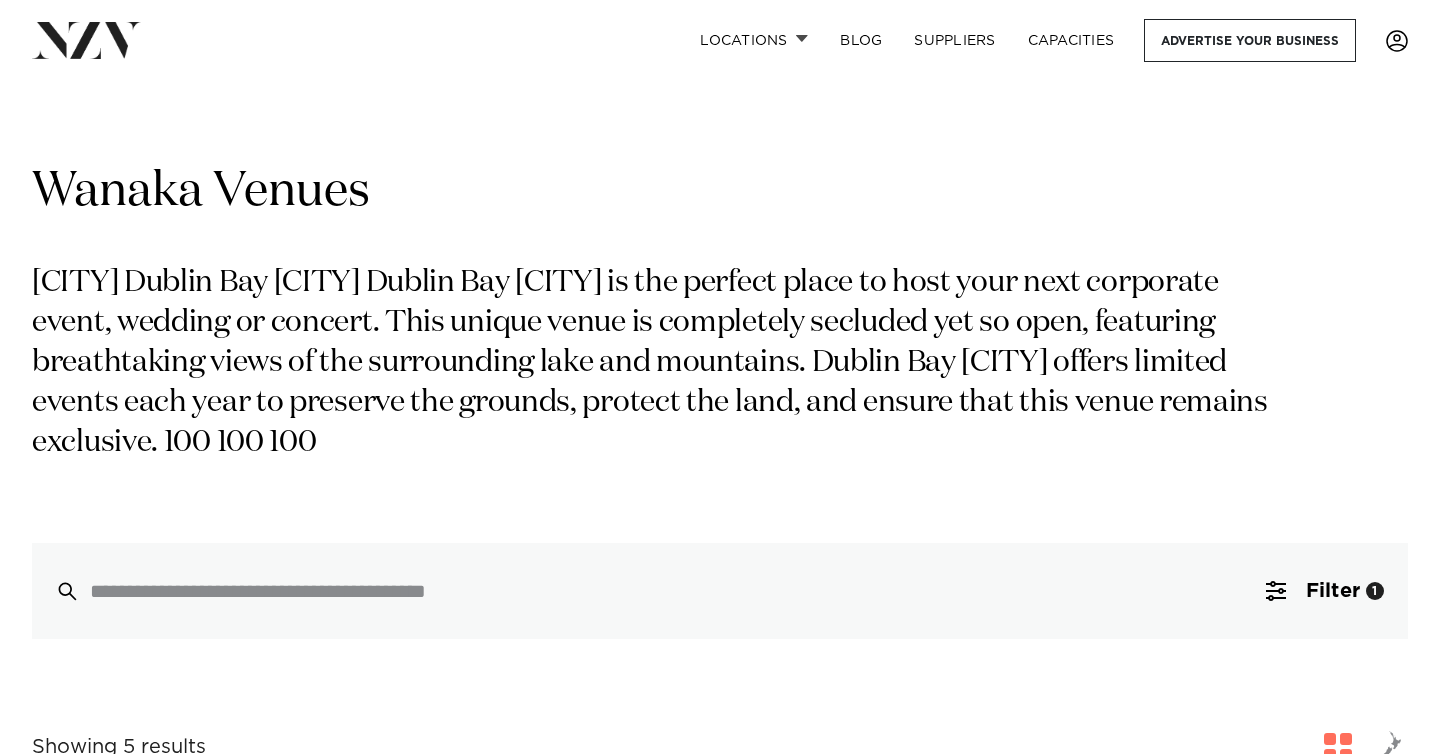 scroll, scrollTop: 0, scrollLeft: 0, axis: both 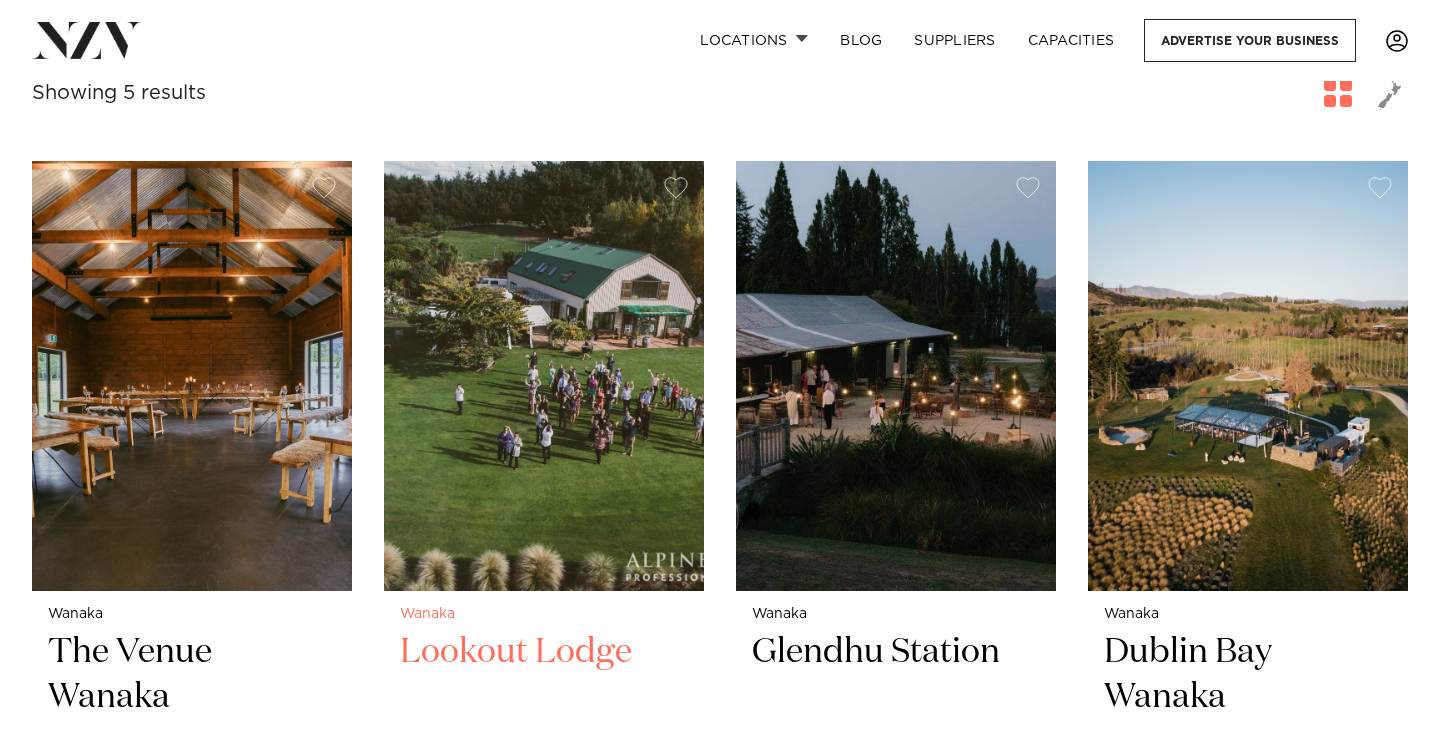 click at bounding box center [544, 375] 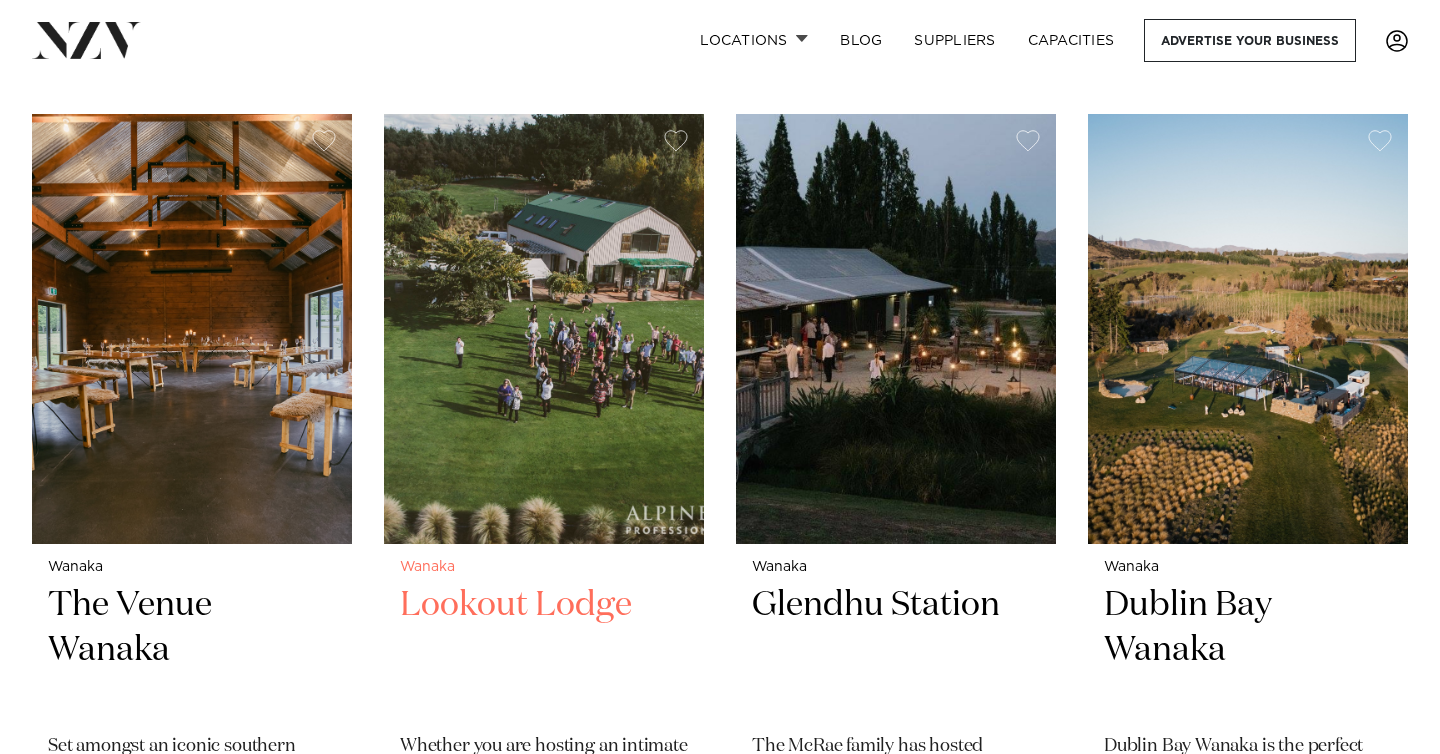 scroll, scrollTop: 710, scrollLeft: 0, axis: vertical 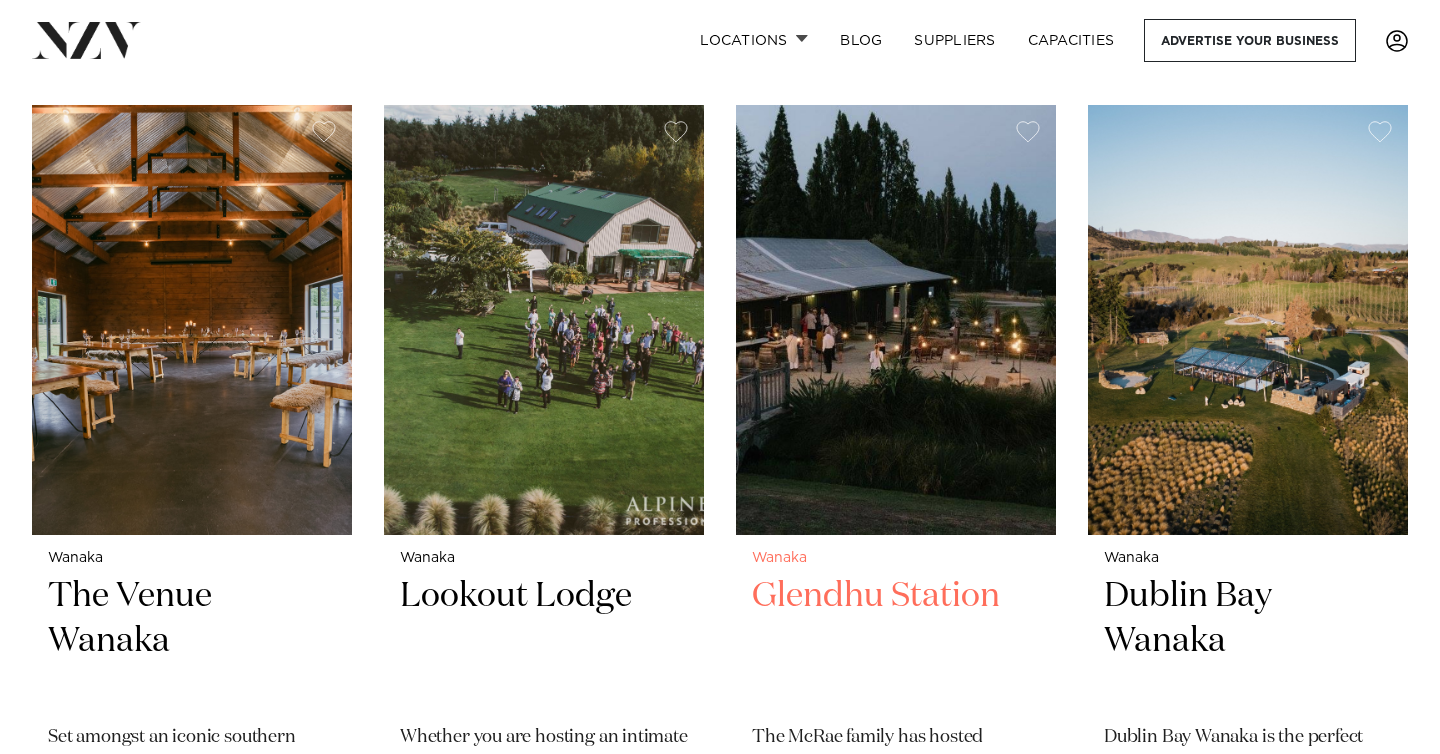 click at bounding box center (896, 319) 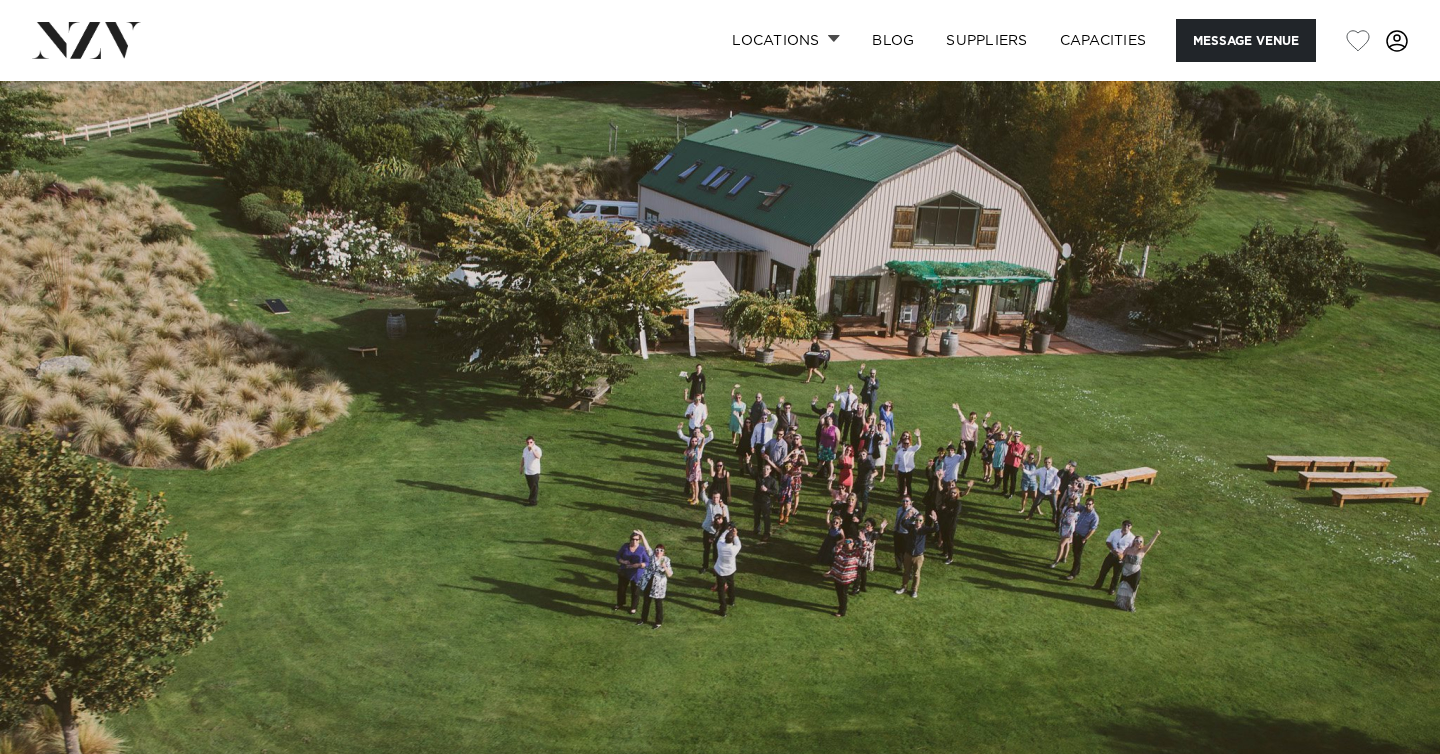 scroll, scrollTop: 0, scrollLeft: 0, axis: both 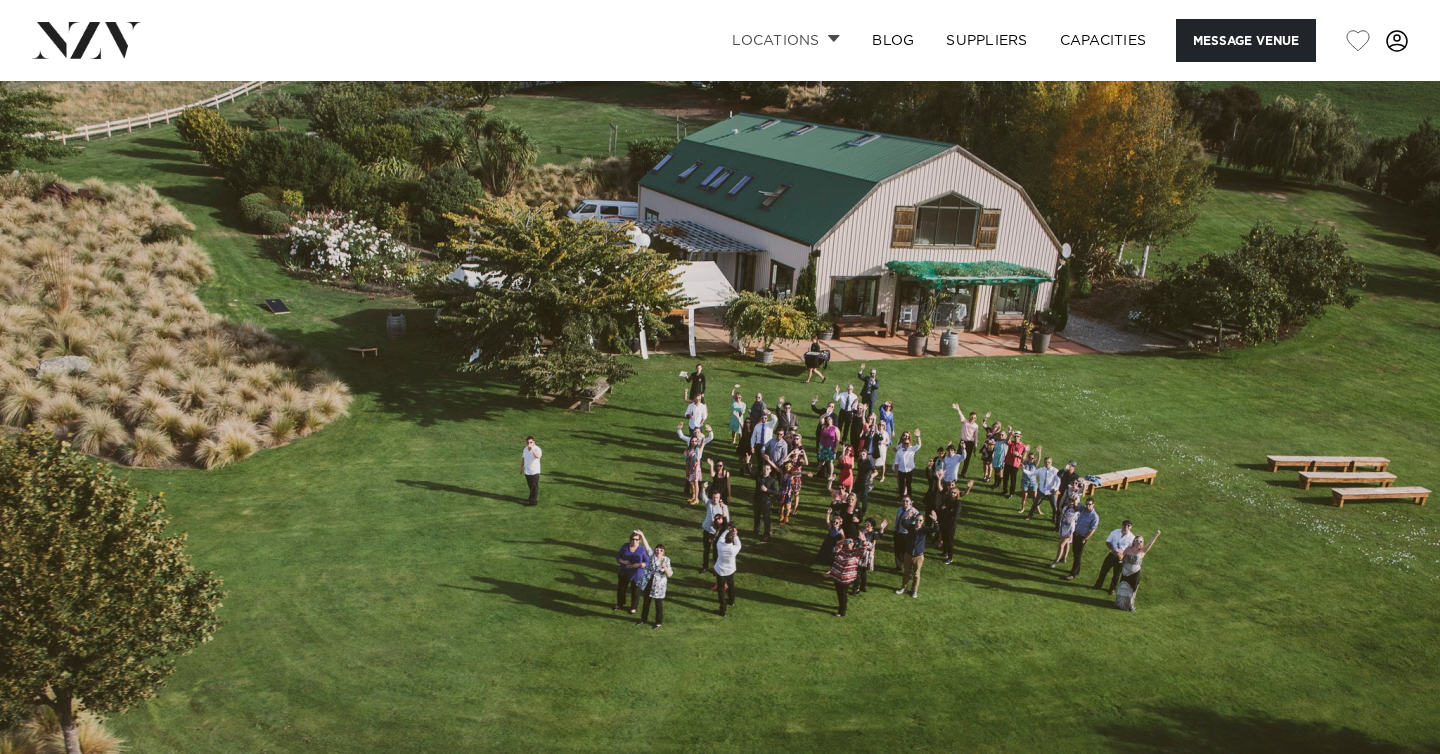 click on "Locations" at bounding box center (786, 40) 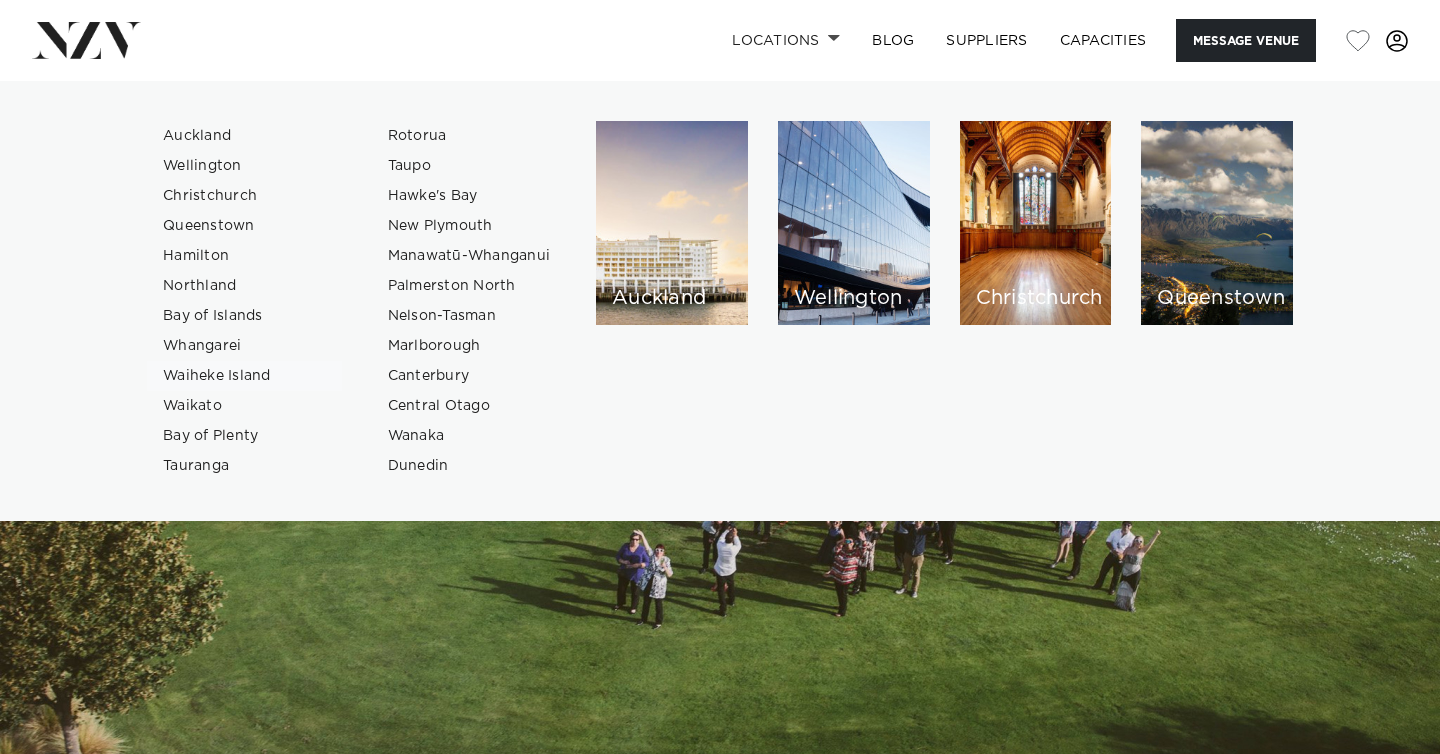 click on "Waiheke Island" at bounding box center [244, 376] 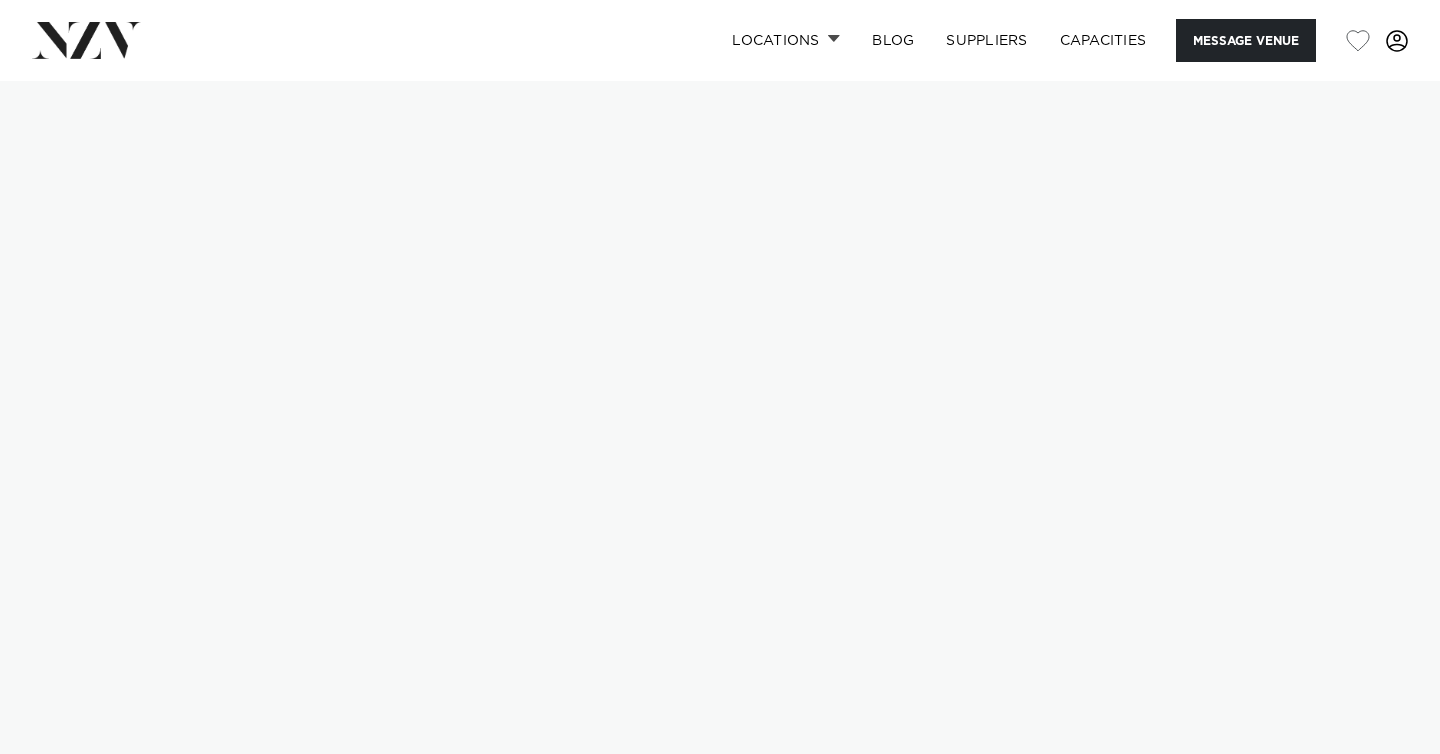 scroll, scrollTop: 0, scrollLeft: 0, axis: both 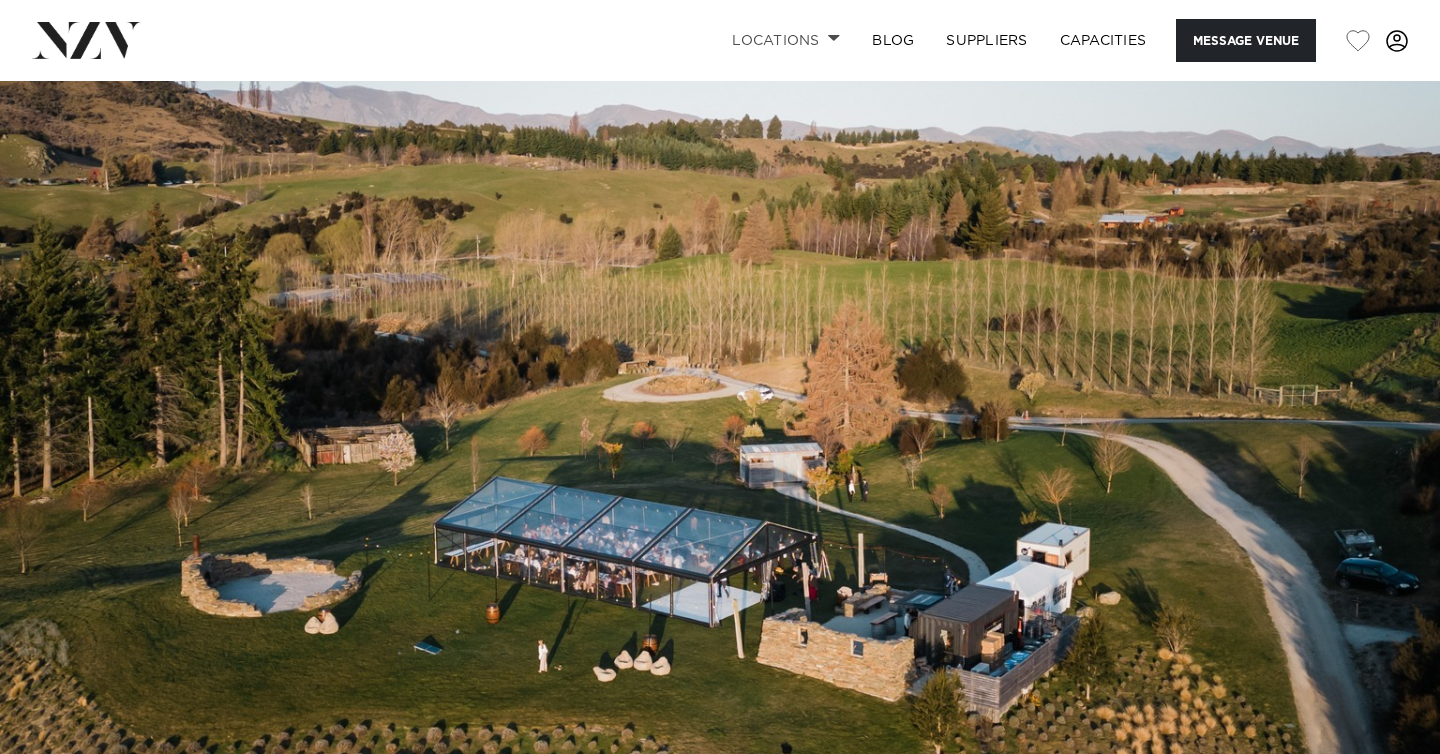 click at bounding box center (834, 38) 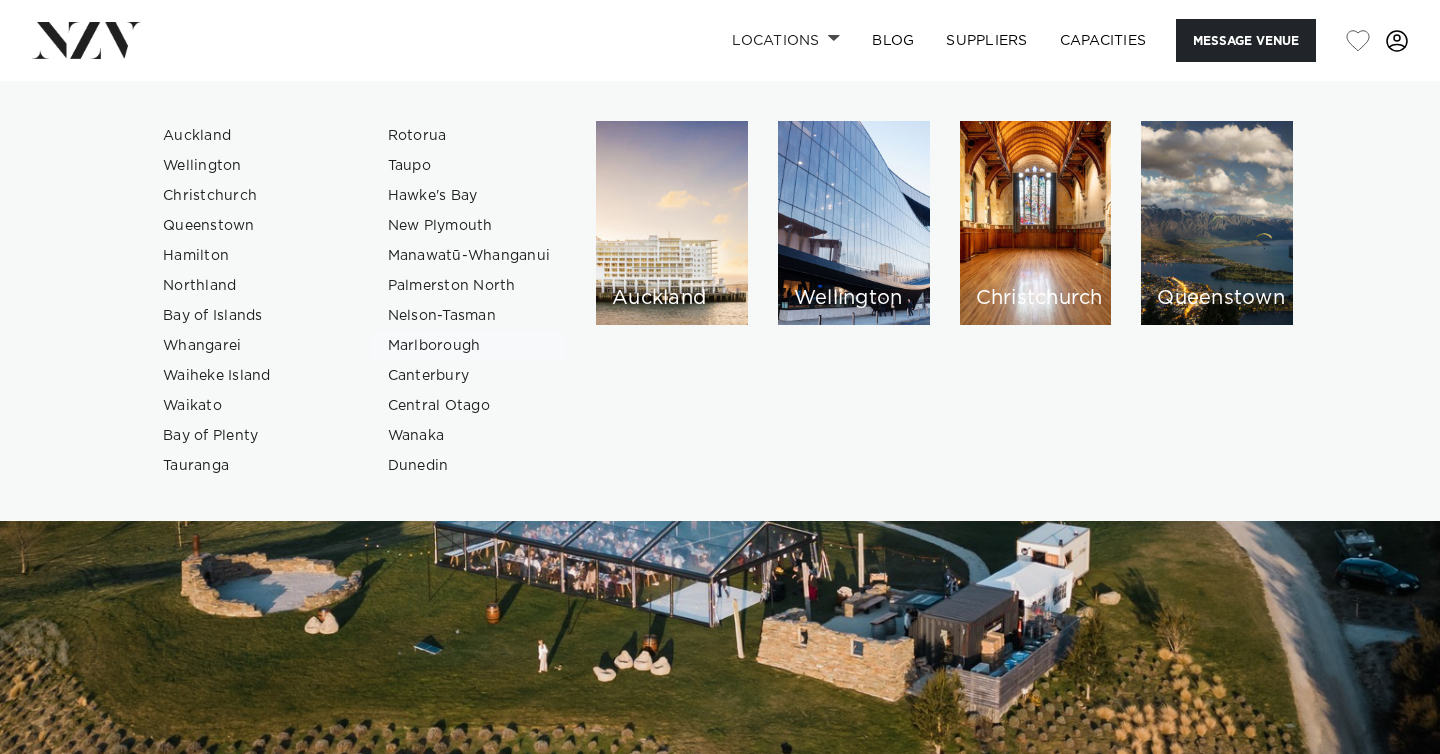 click on "Marlborough" at bounding box center [469, 346] 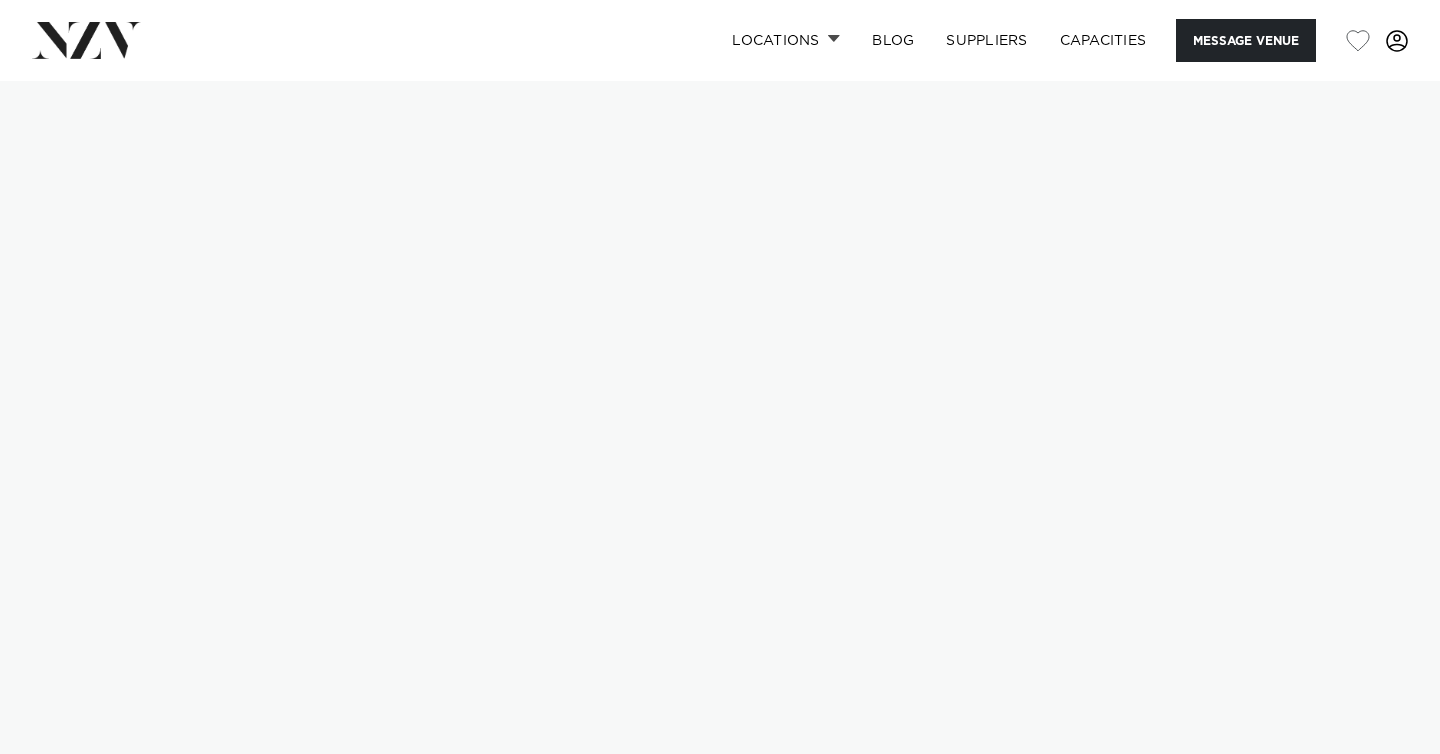 scroll, scrollTop: 0, scrollLeft: 0, axis: both 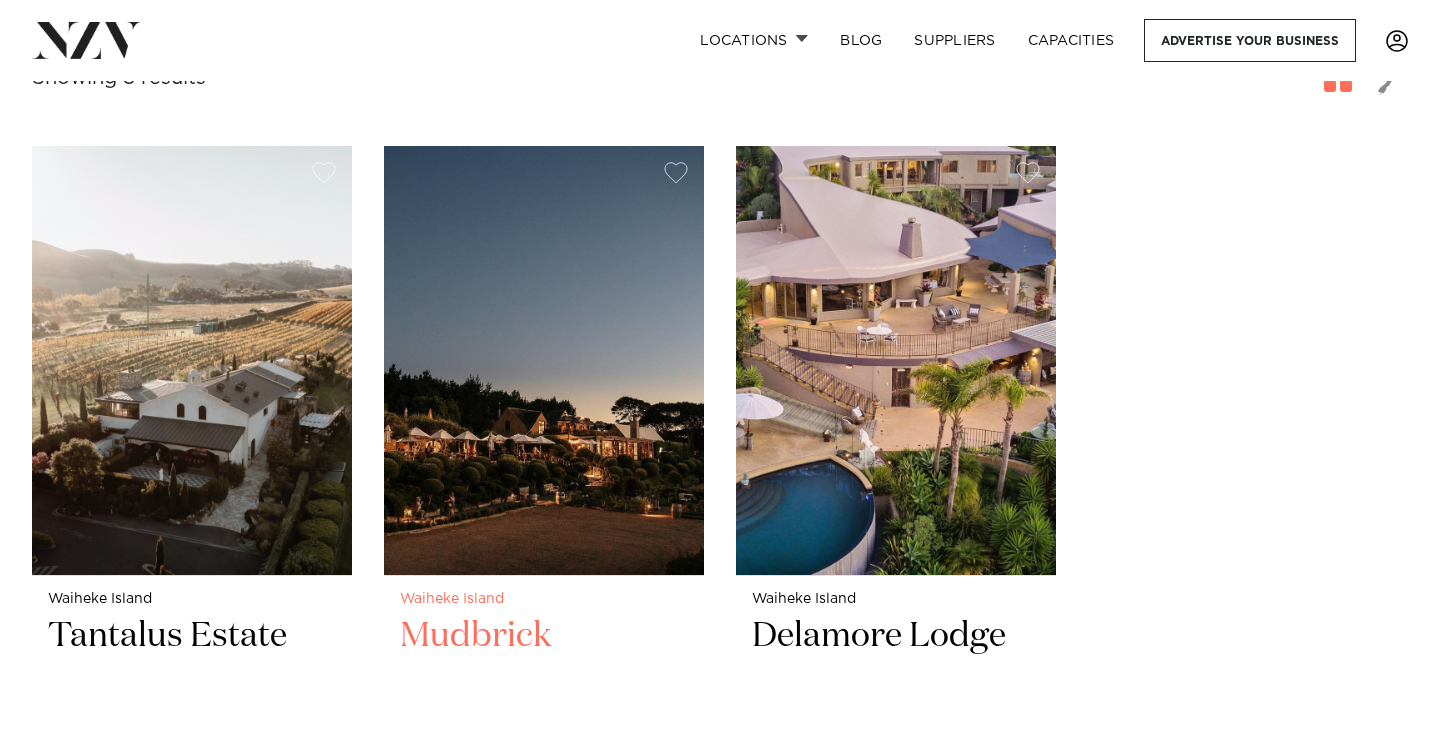 click at bounding box center (544, 360) 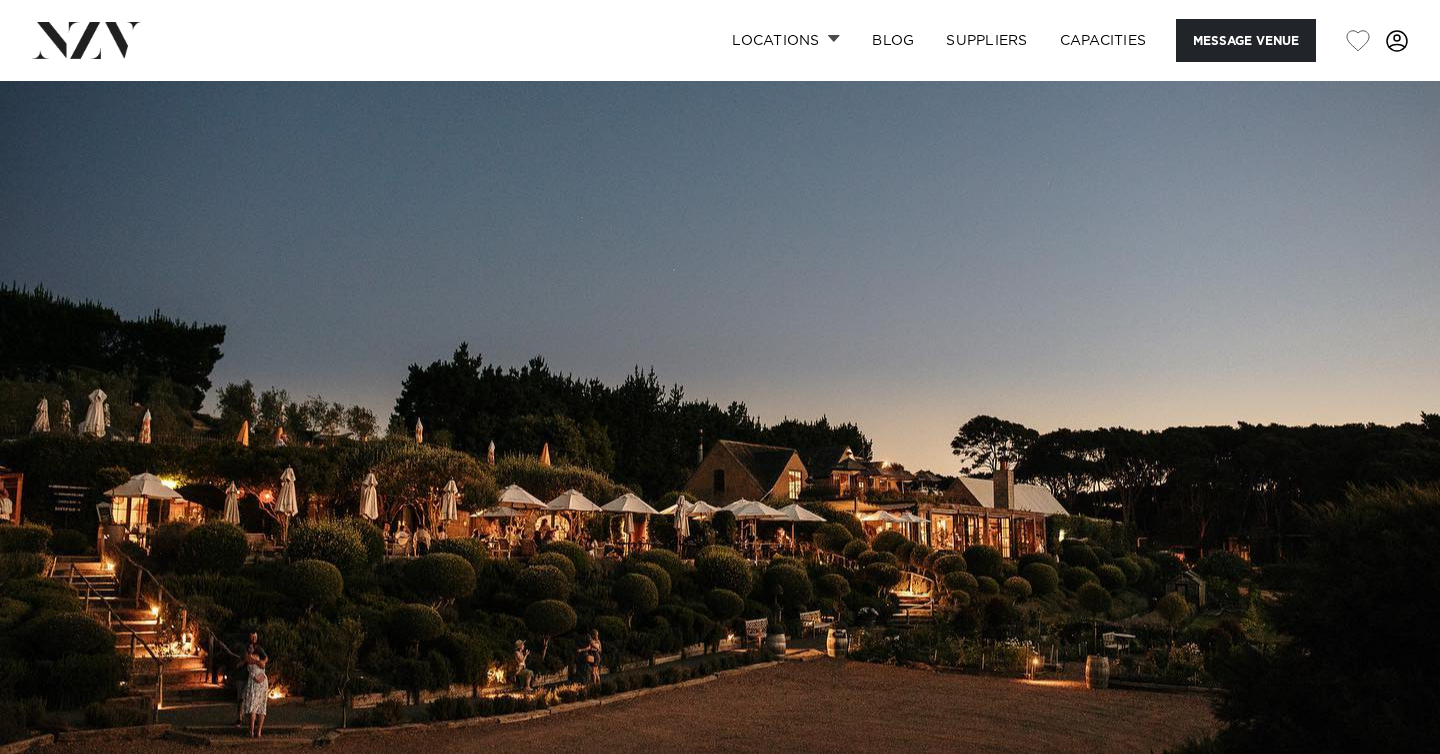 scroll, scrollTop: 0, scrollLeft: 0, axis: both 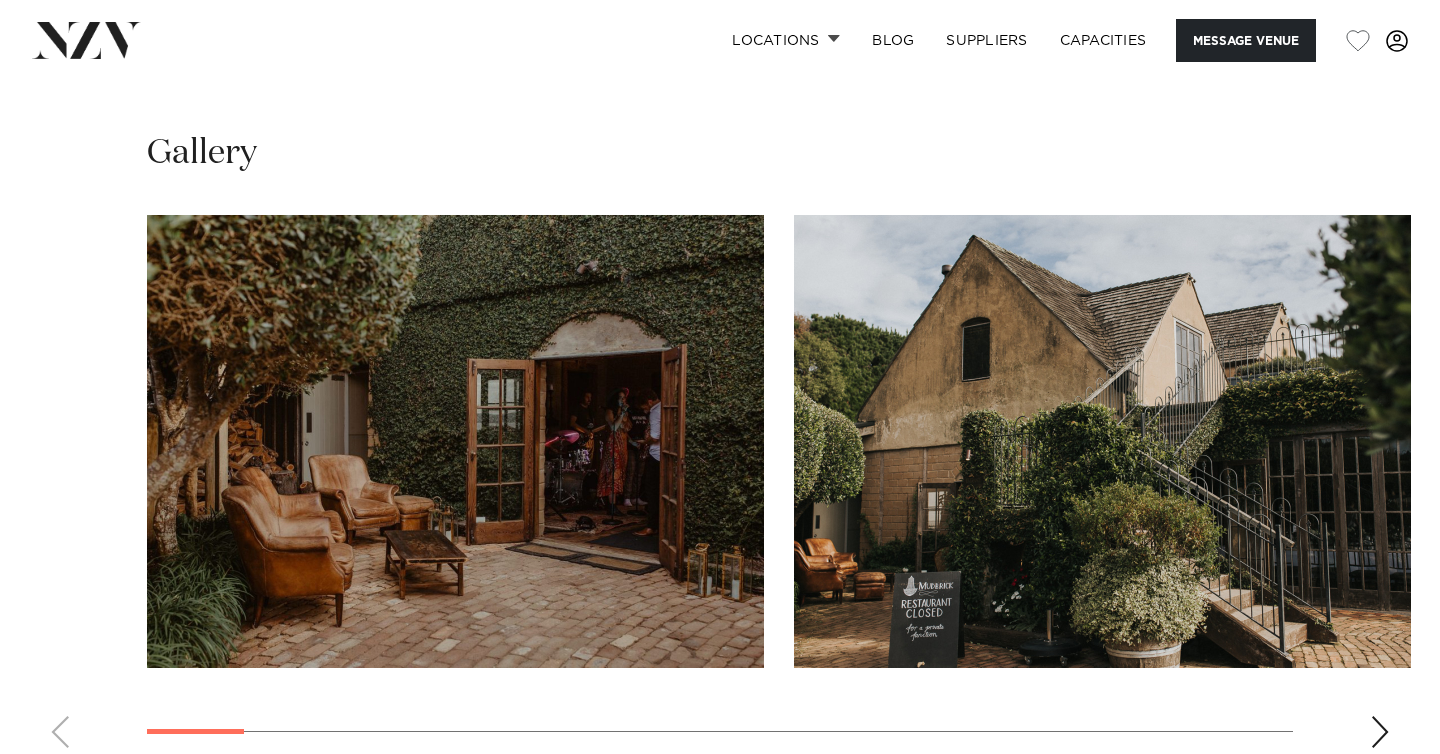 click at bounding box center (1380, 732) 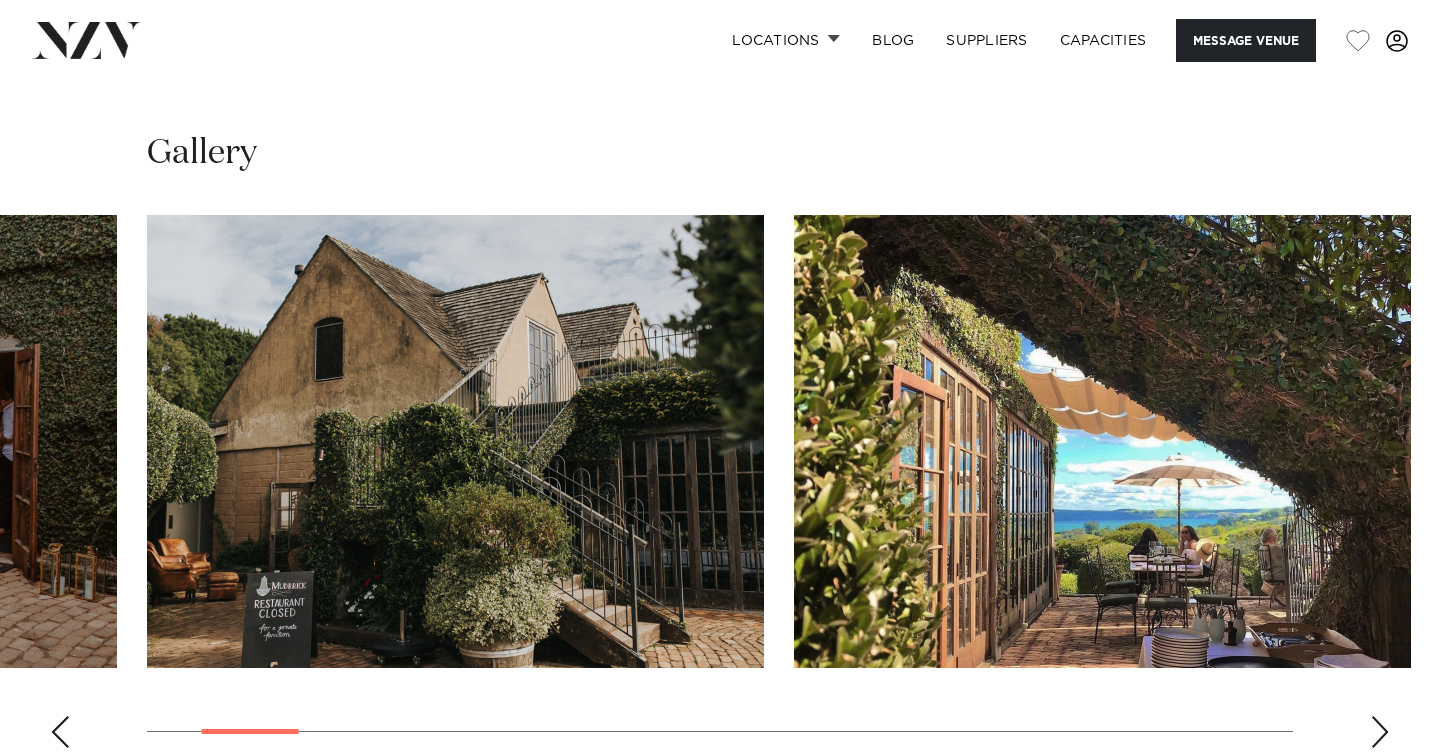 click at bounding box center [1380, 732] 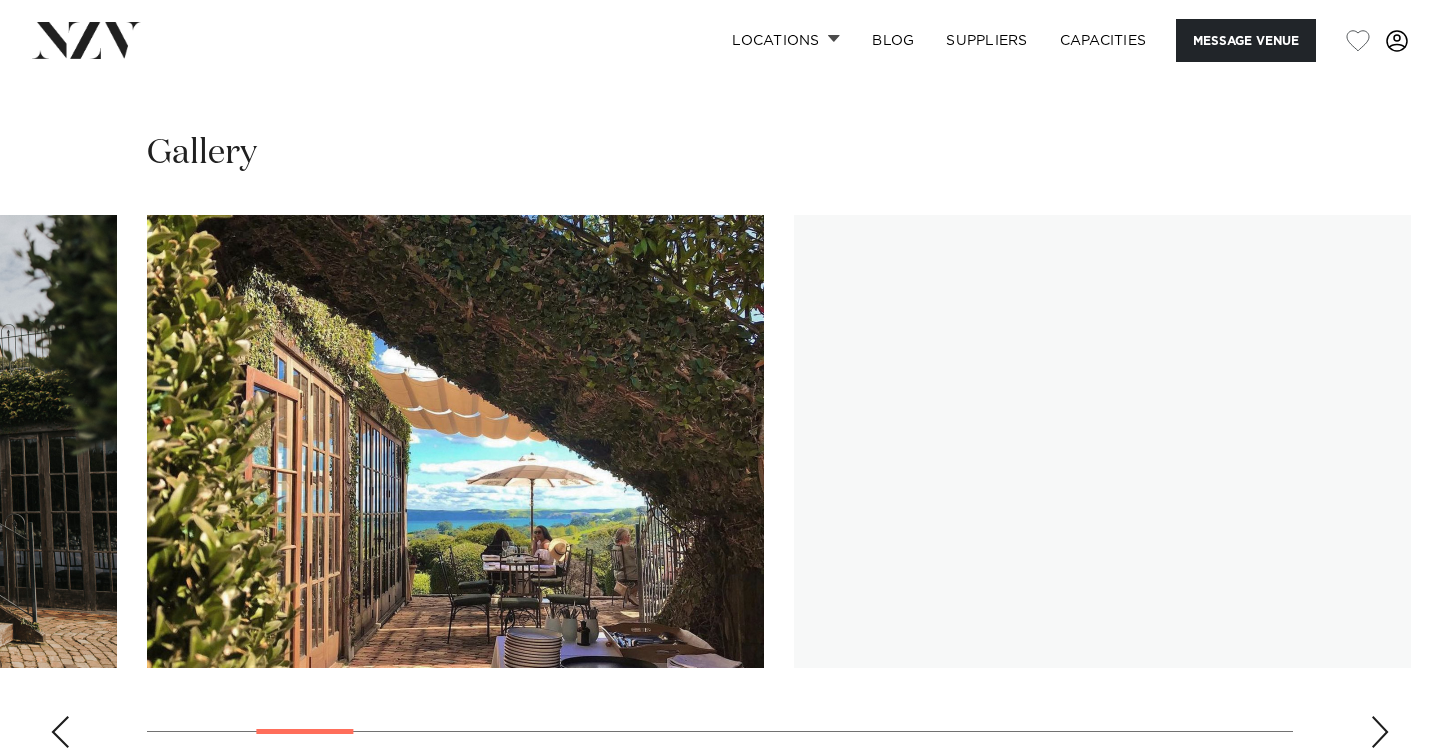 click at bounding box center (1380, 732) 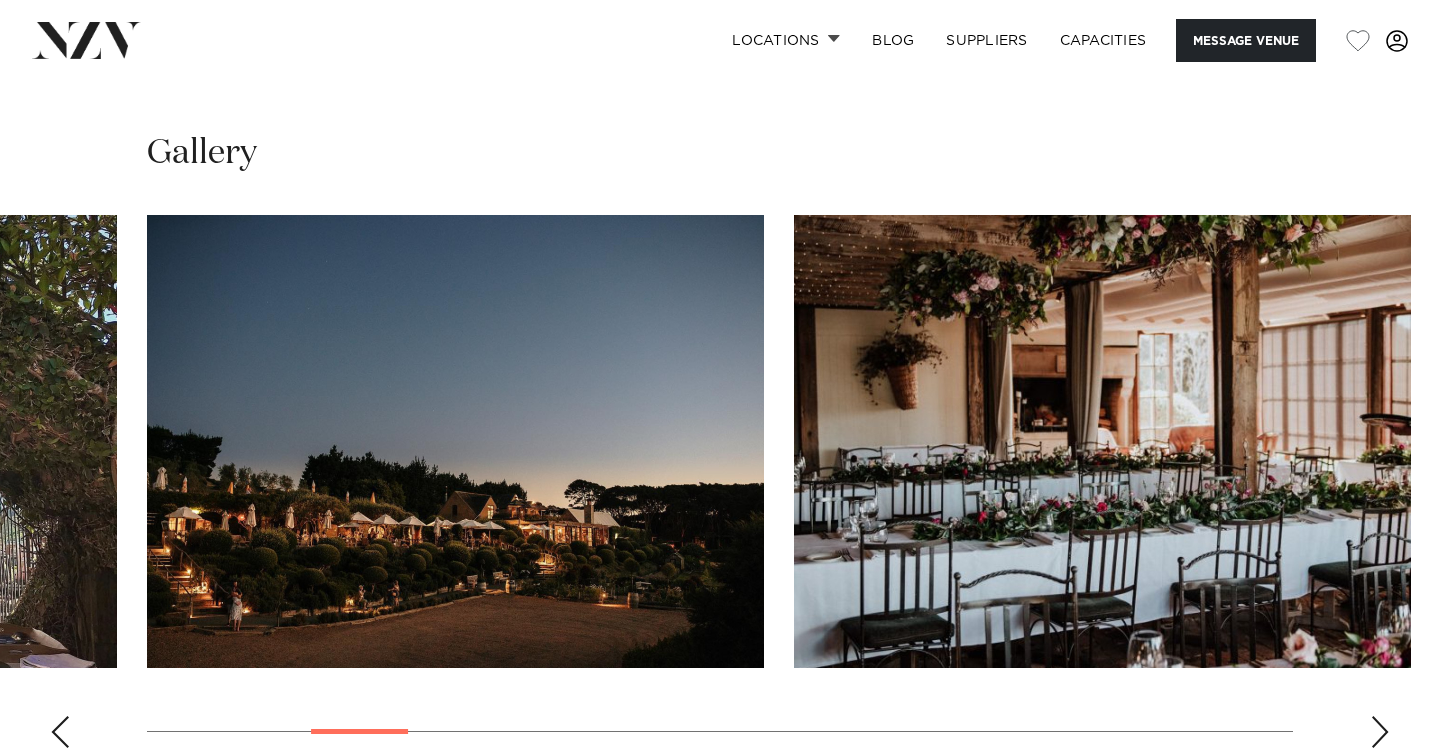 click at bounding box center [1380, 732] 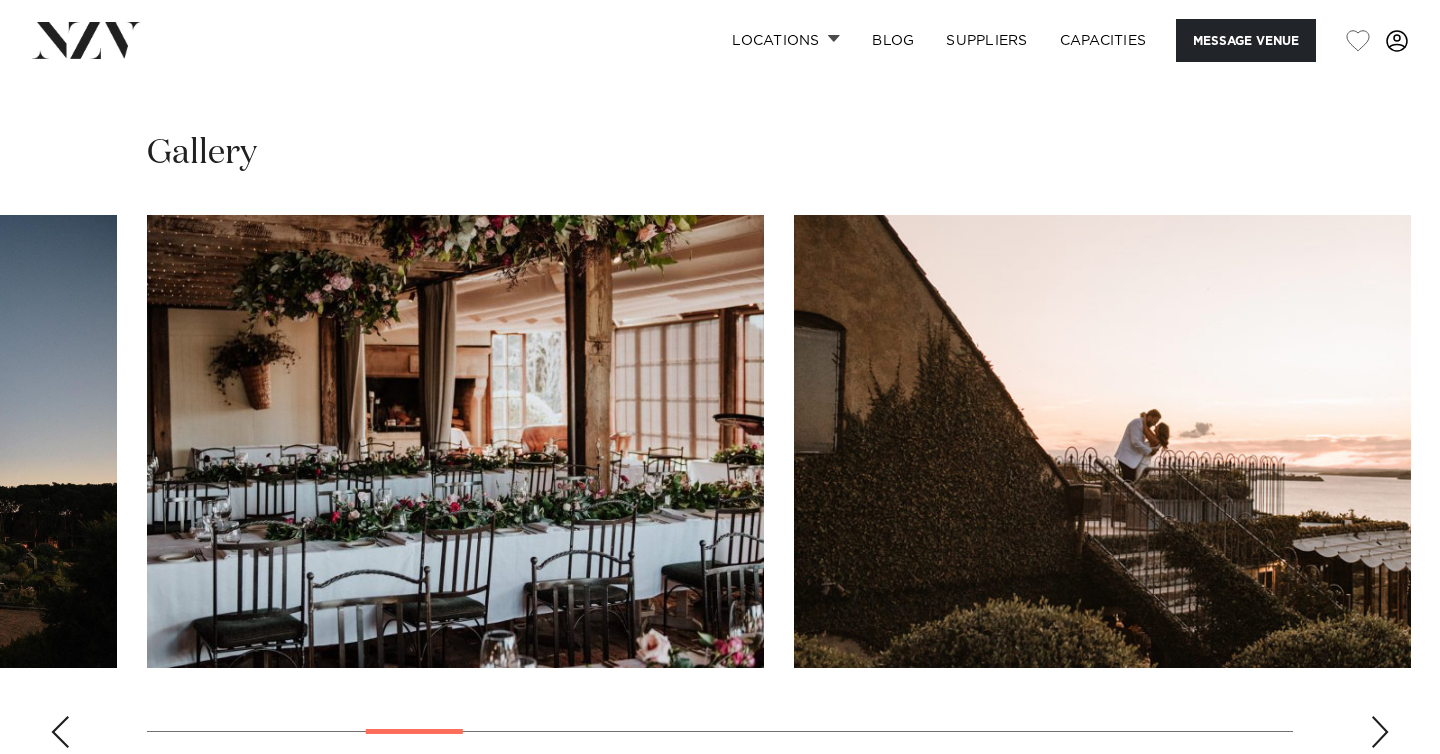 click at bounding box center [1380, 732] 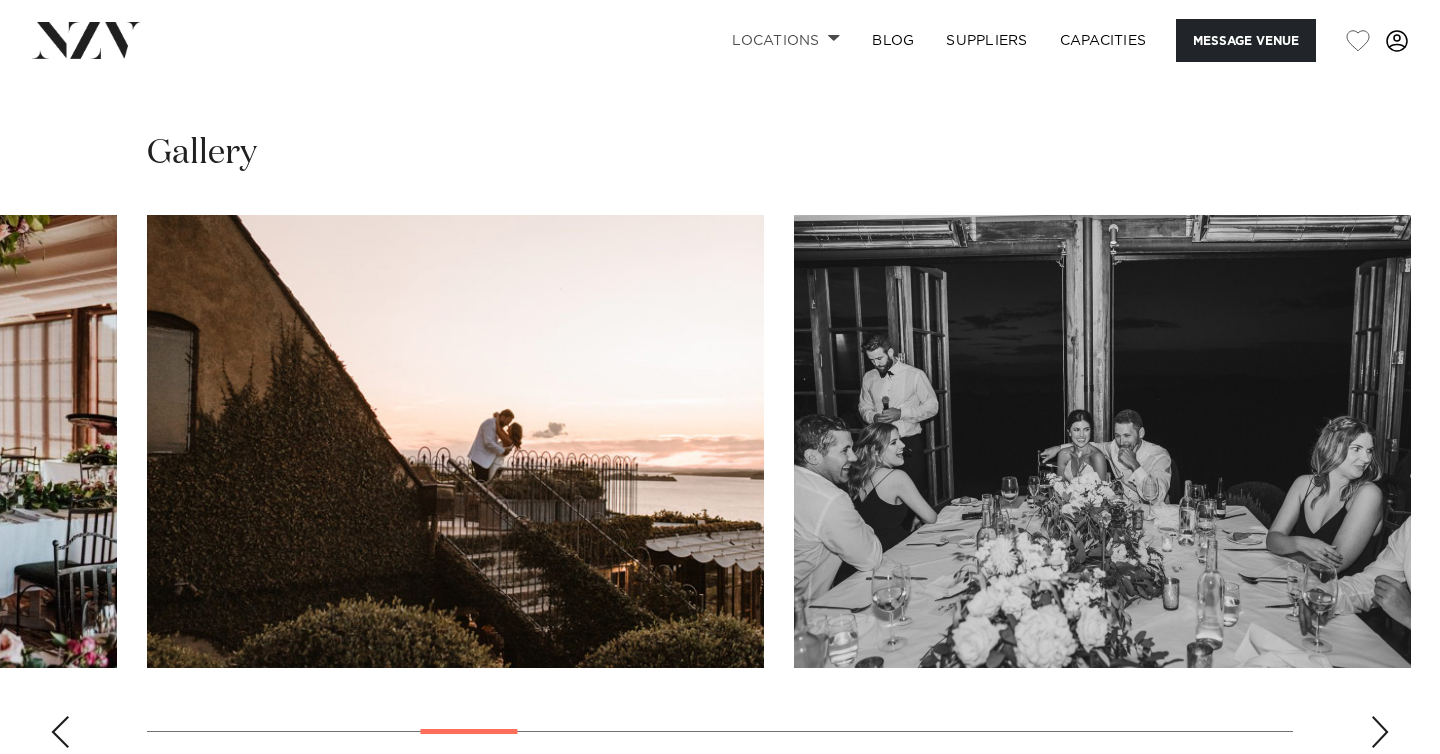 click on "Locations" at bounding box center [786, 40] 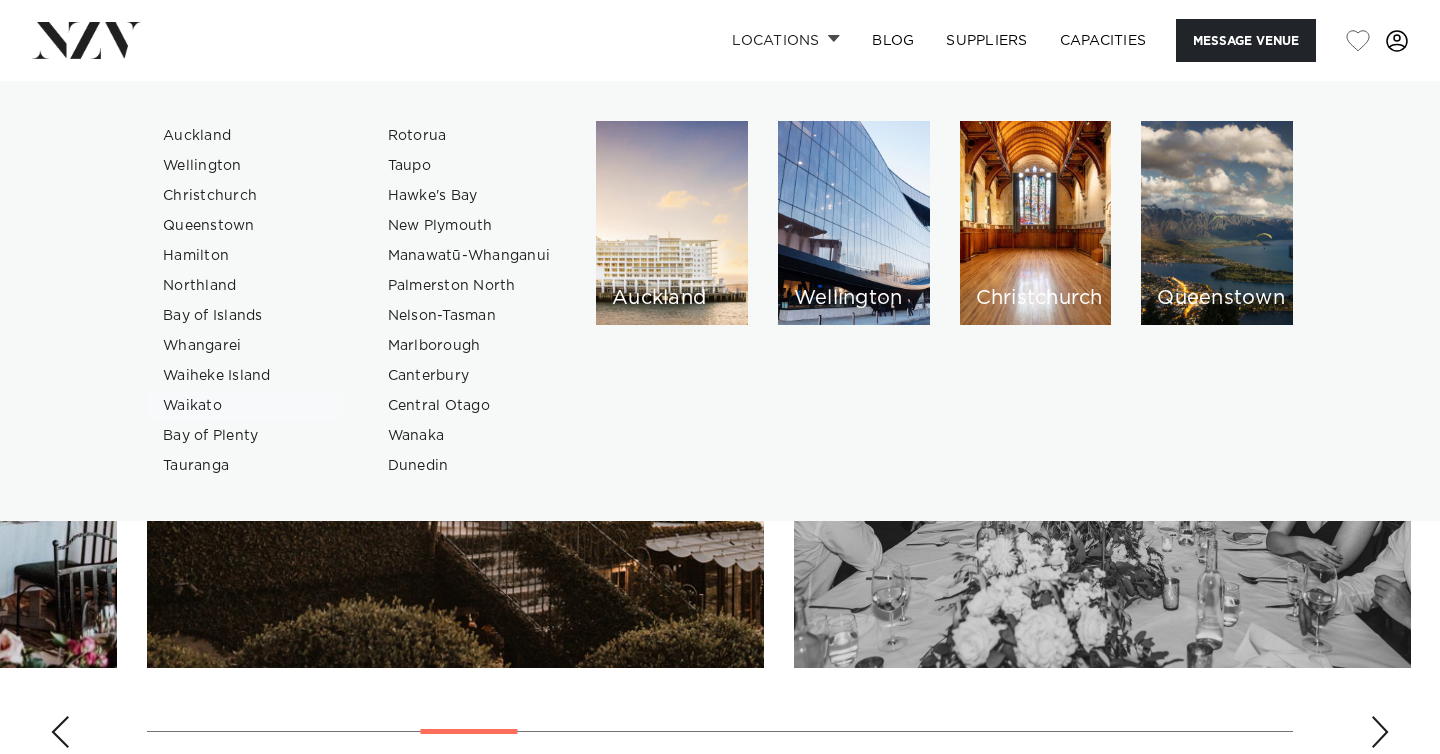 click on "Waikato" at bounding box center [244, 406] 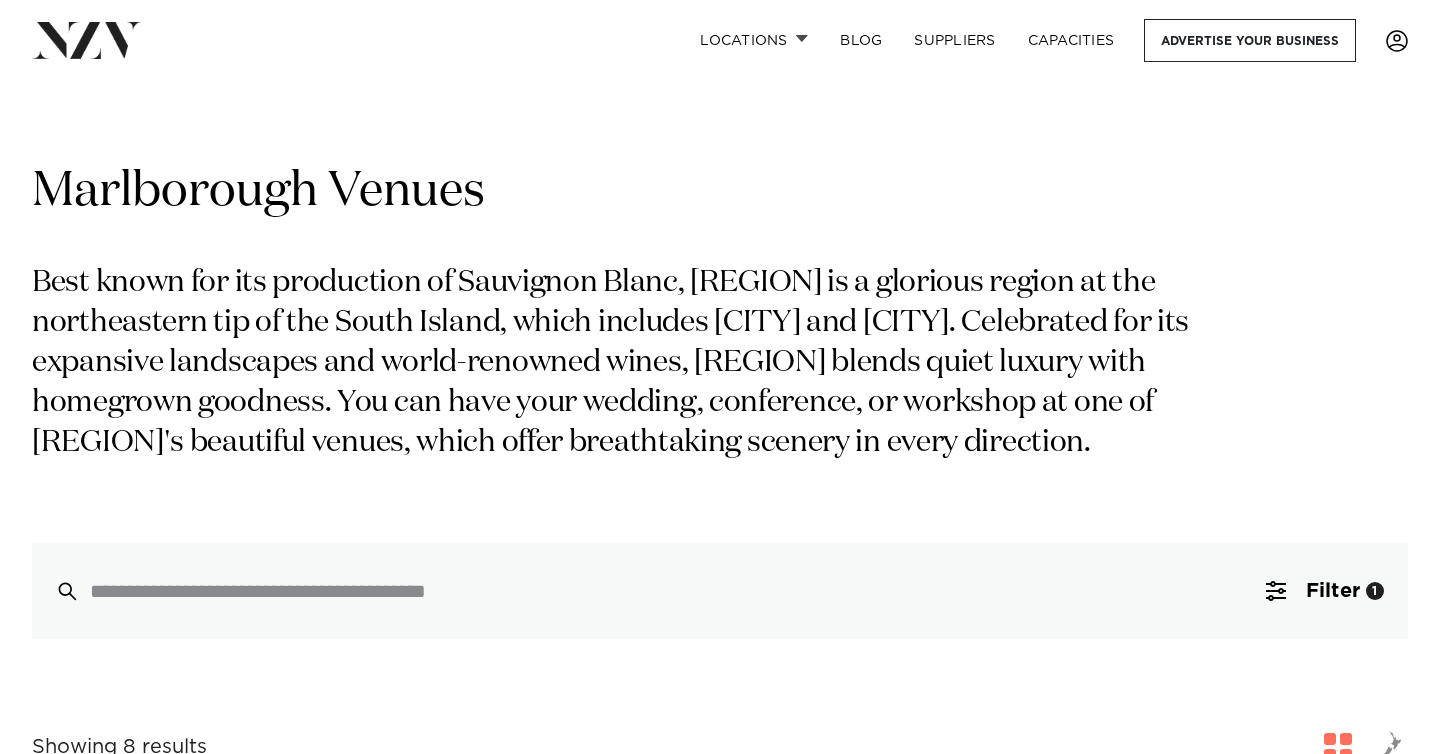 scroll, scrollTop: 0, scrollLeft: 0, axis: both 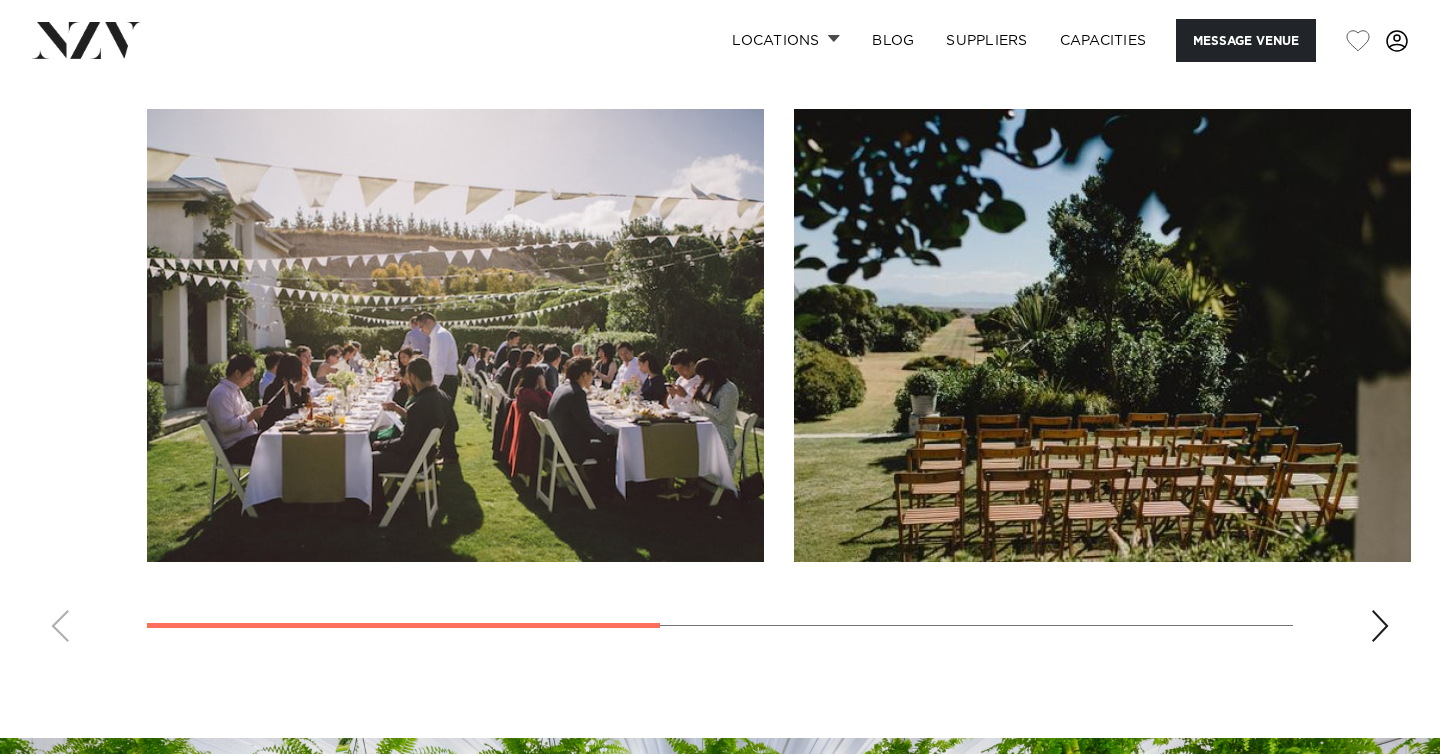 click at bounding box center (455, 335) 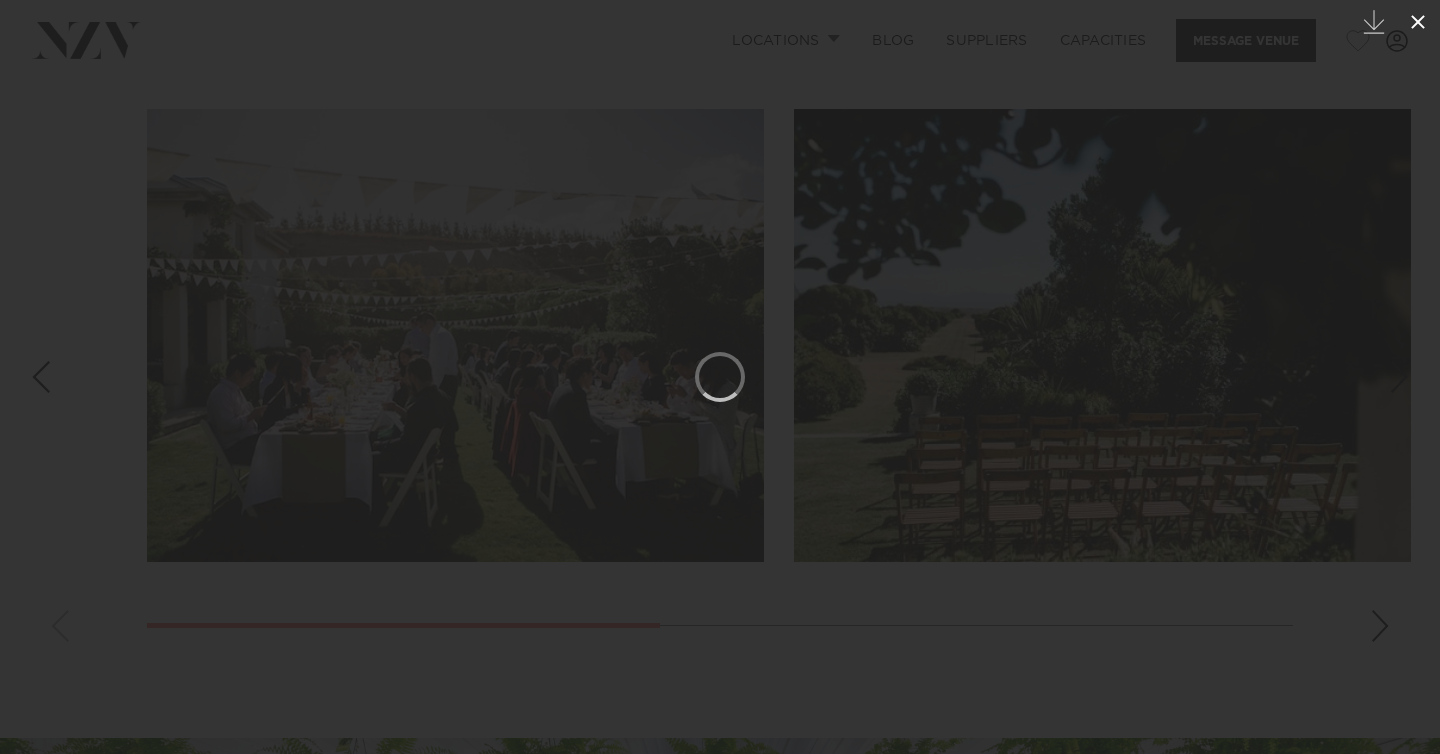click 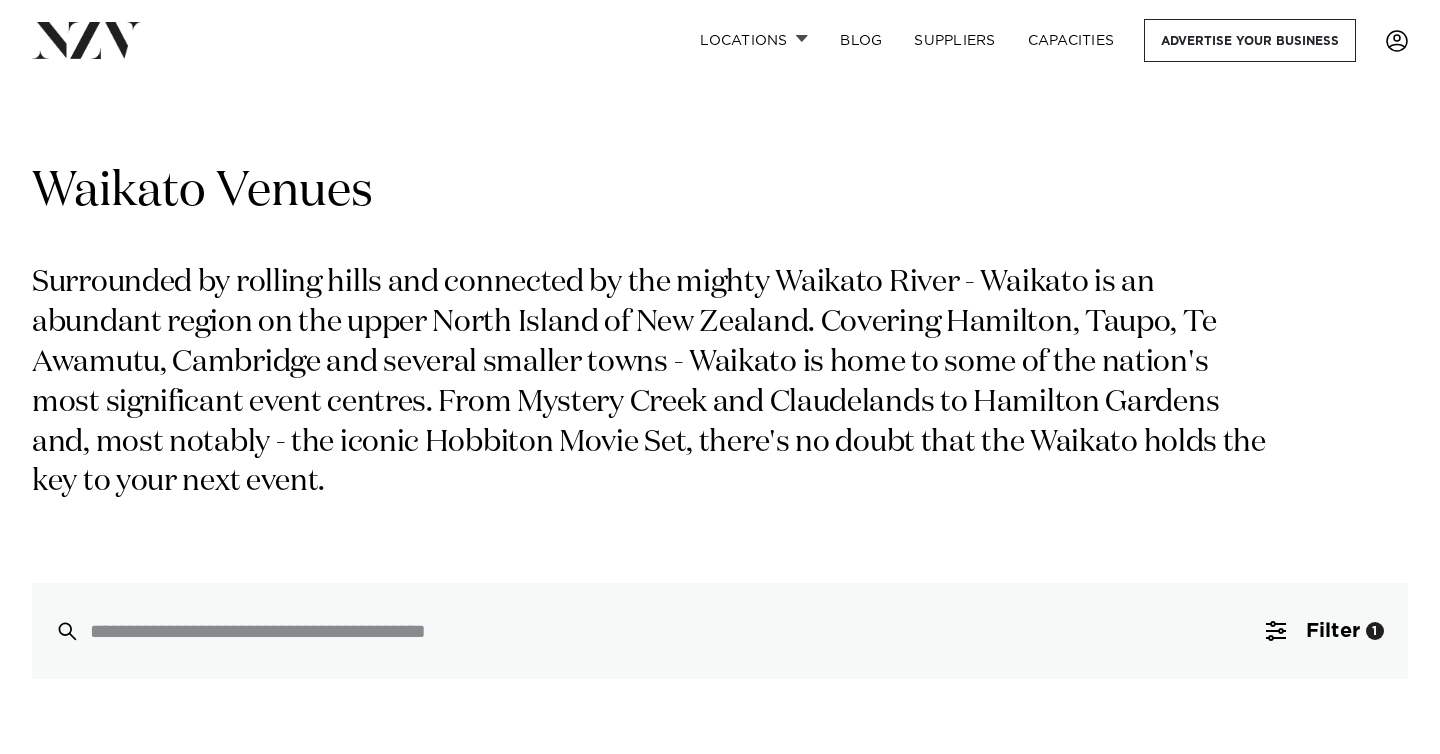 scroll, scrollTop: 0, scrollLeft: 0, axis: both 